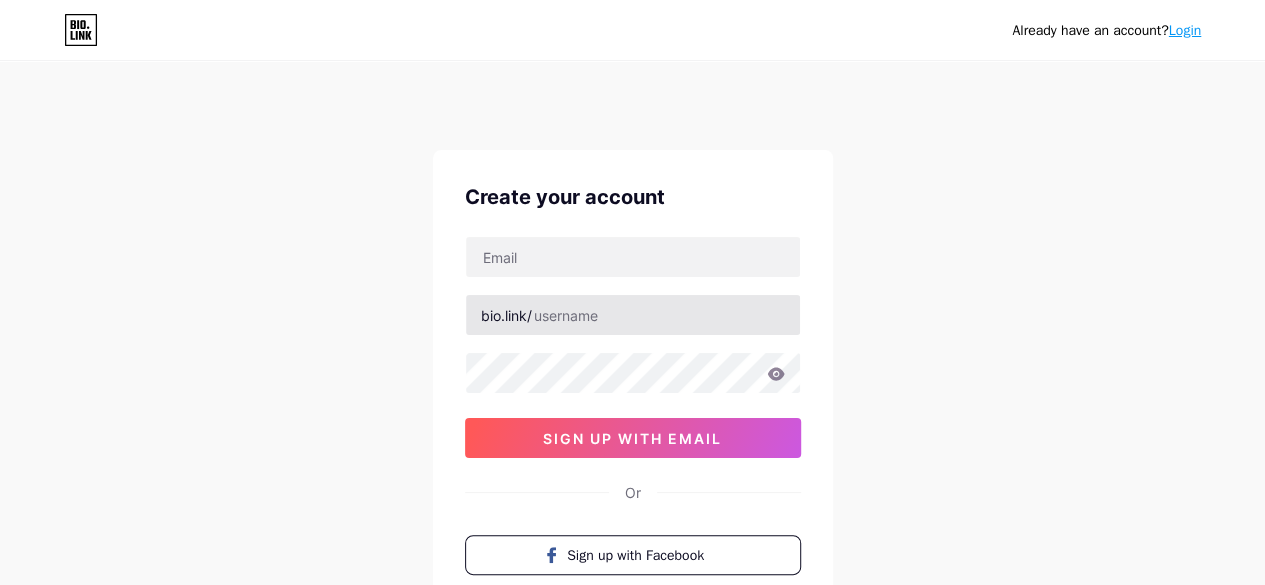 scroll, scrollTop: 18, scrollLeft: 0, axis: vertical 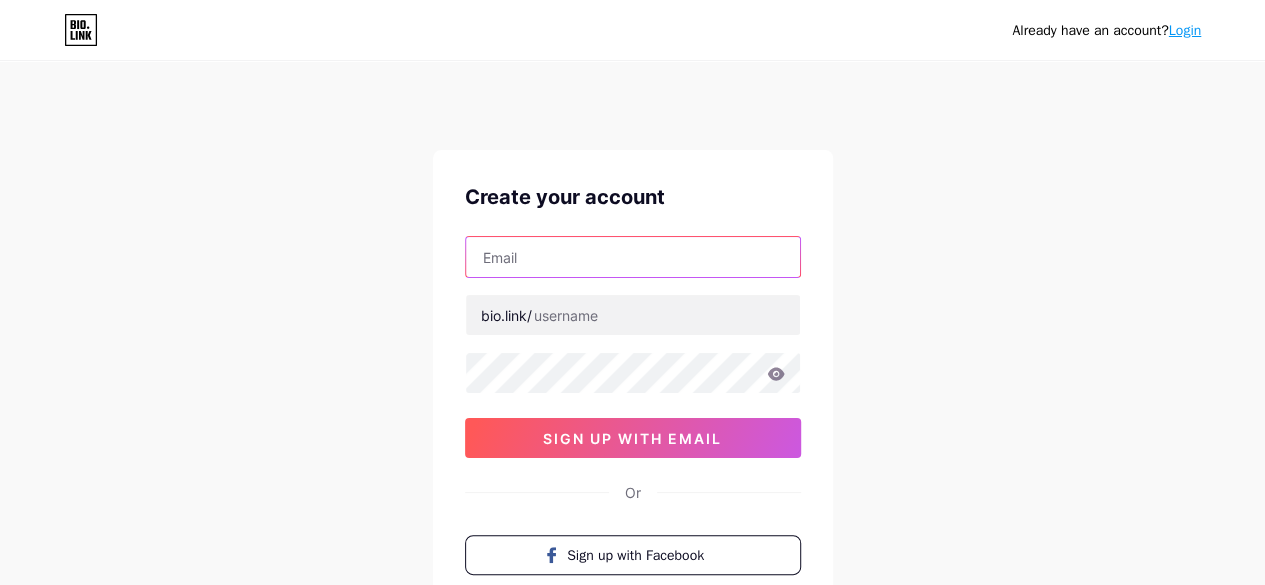 click at bounding box center [633, 257] 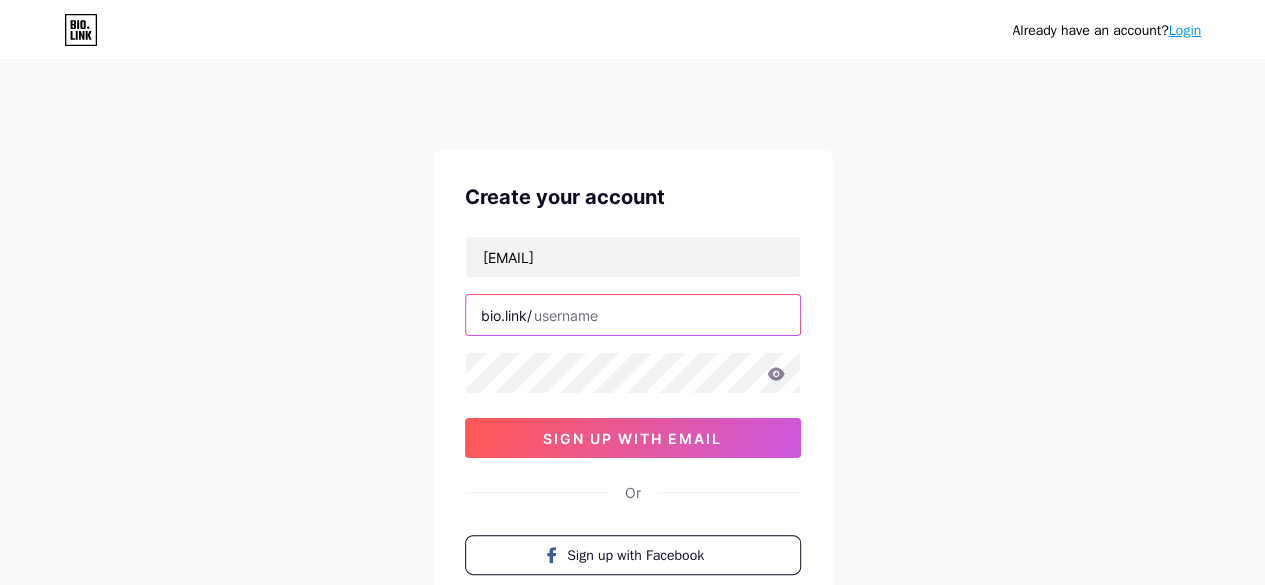 click at bounding box center (633, 315) 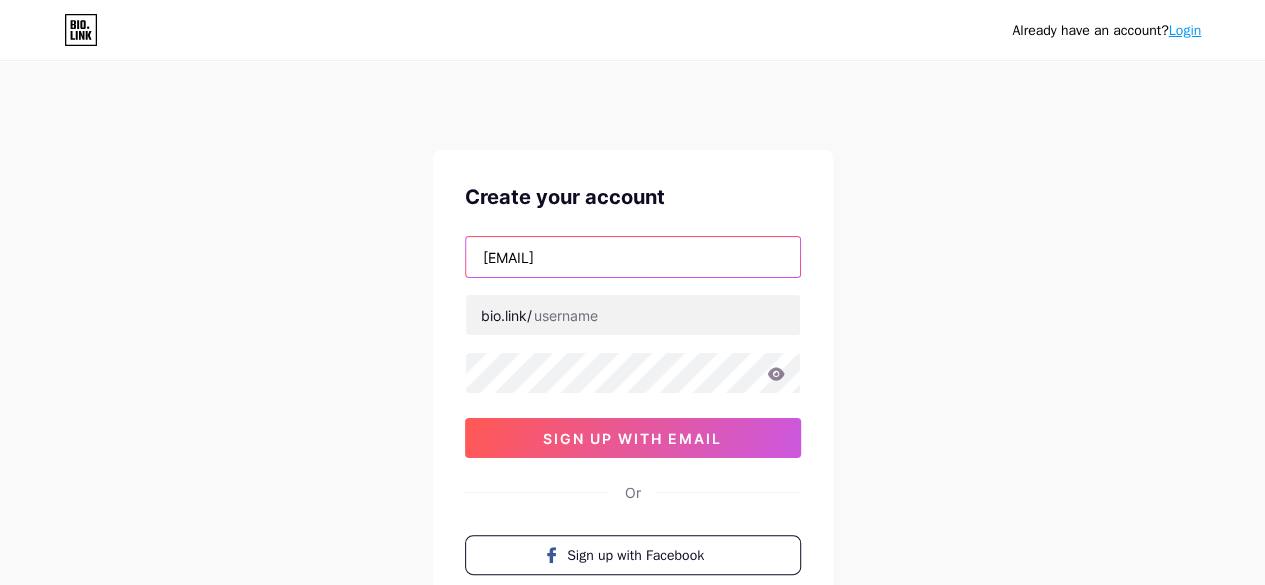 drag, startPoint x: 576, startPoint y: 263, endPoint x: 482, endPoint y: 255, distance: 94.33981 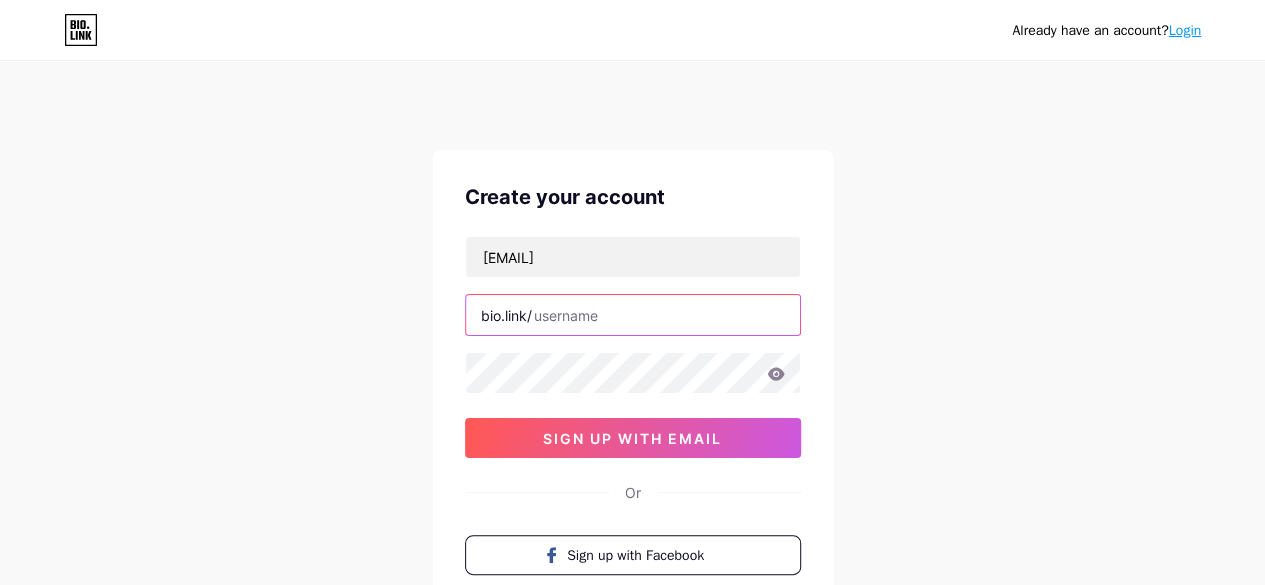 click at bounding box center [633, 315] 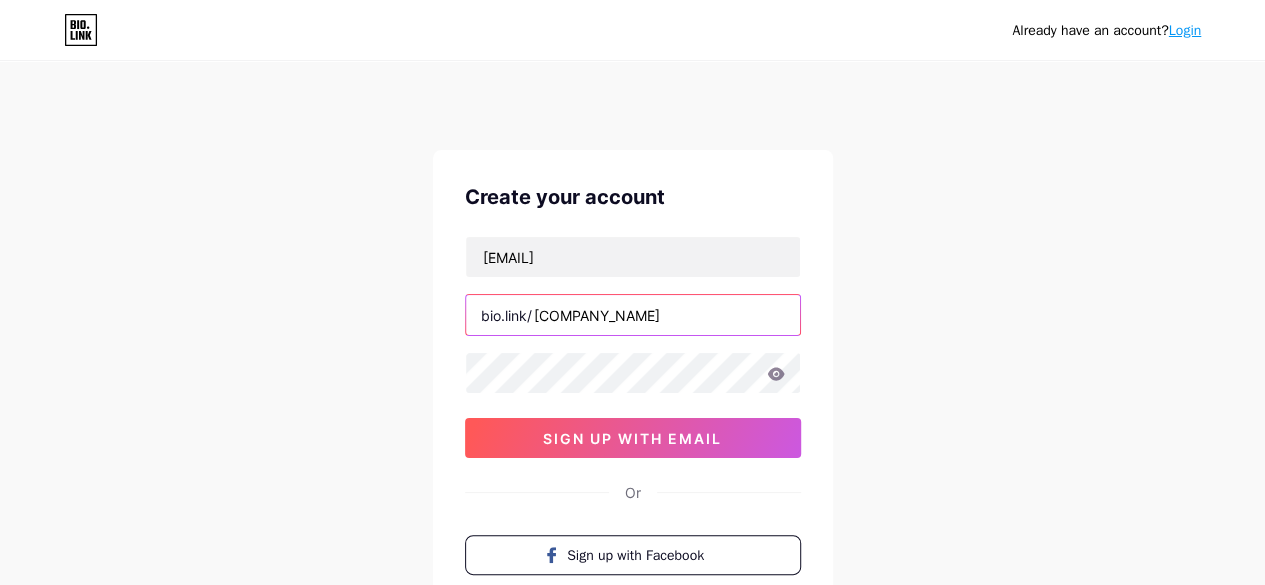 type on "[COMPANY_NAME]" 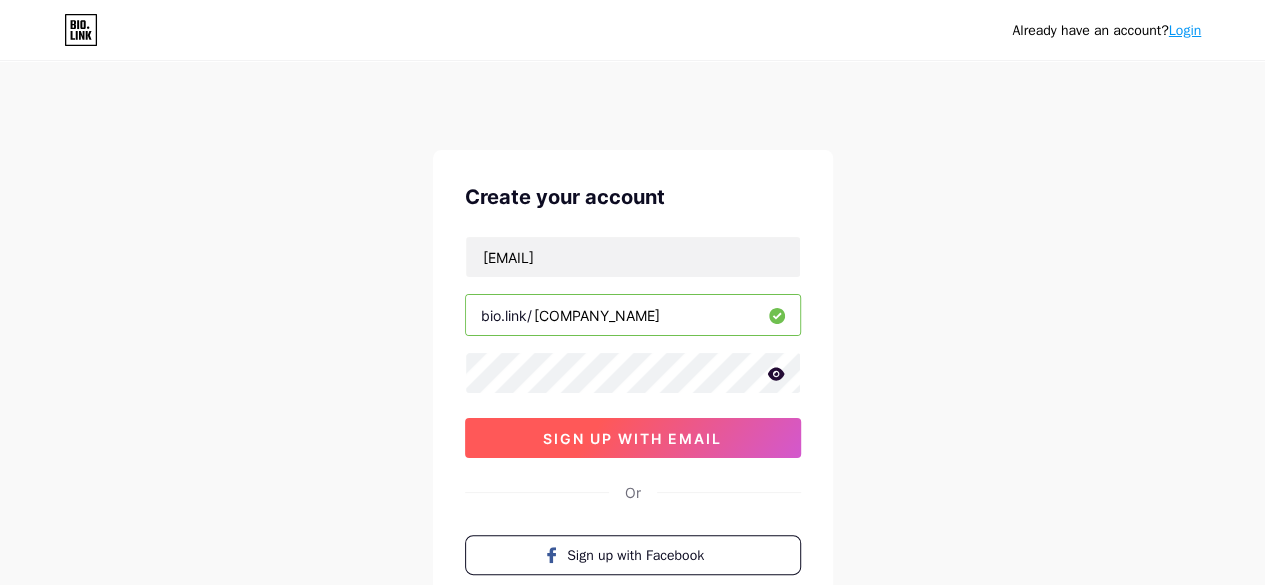 click on "sign up with email" at bounding box center [632, 438] 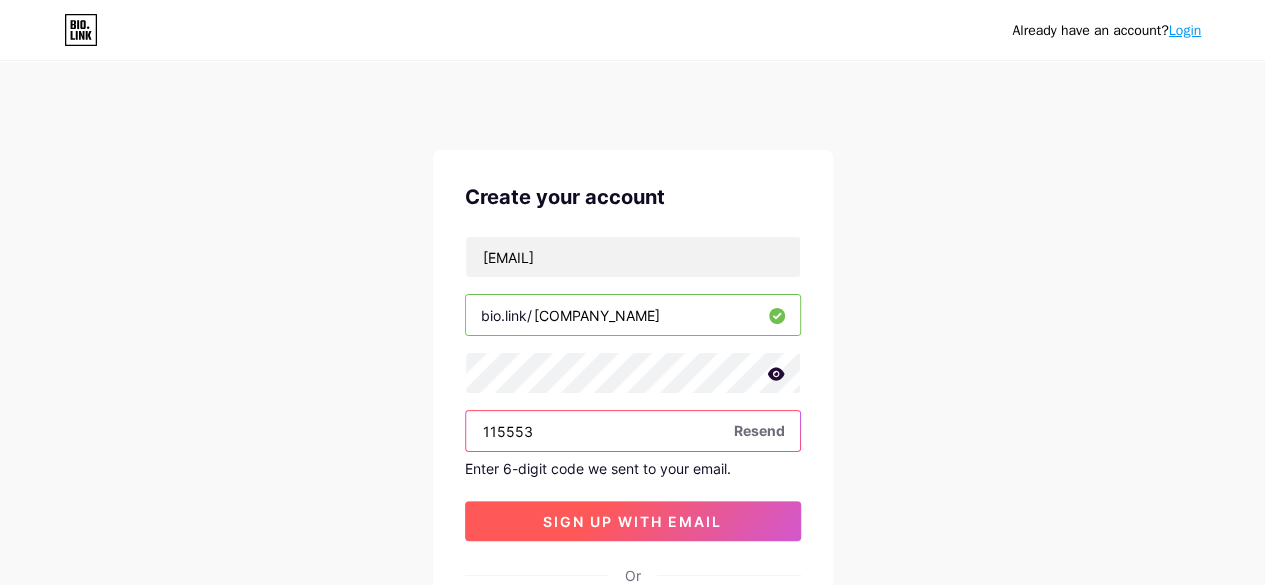 type on "115553" 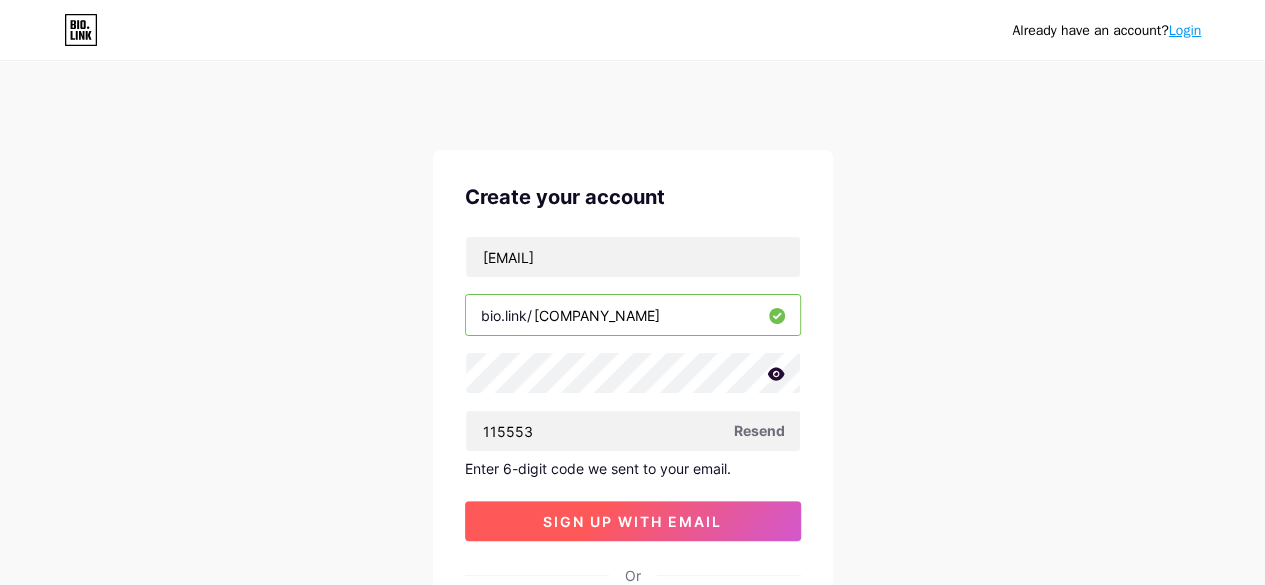click on "sign up with email" at bounding box center (632, 521) 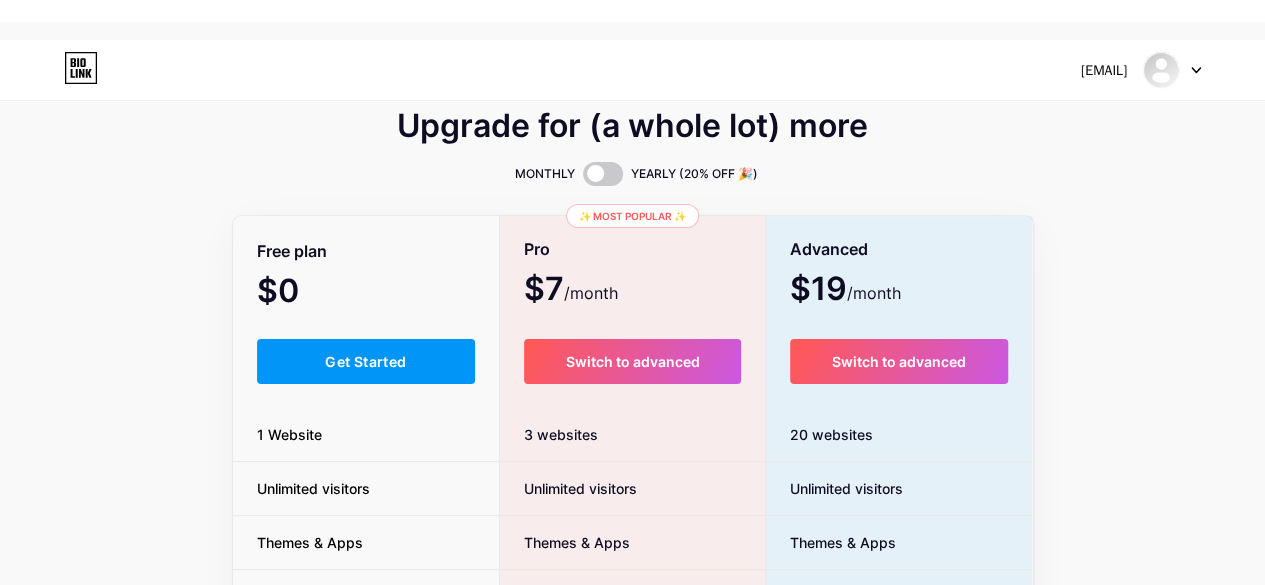 scroll, scrollTop: 0, scrollLeft: 0, axis: both 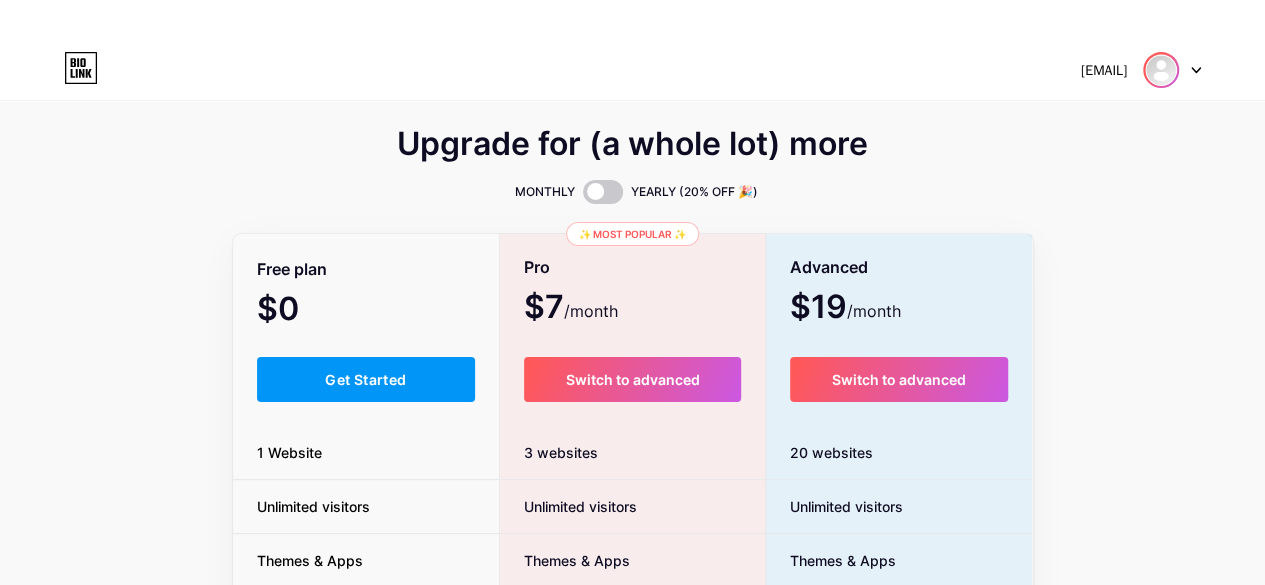 click at bounding box center [1161, 70] 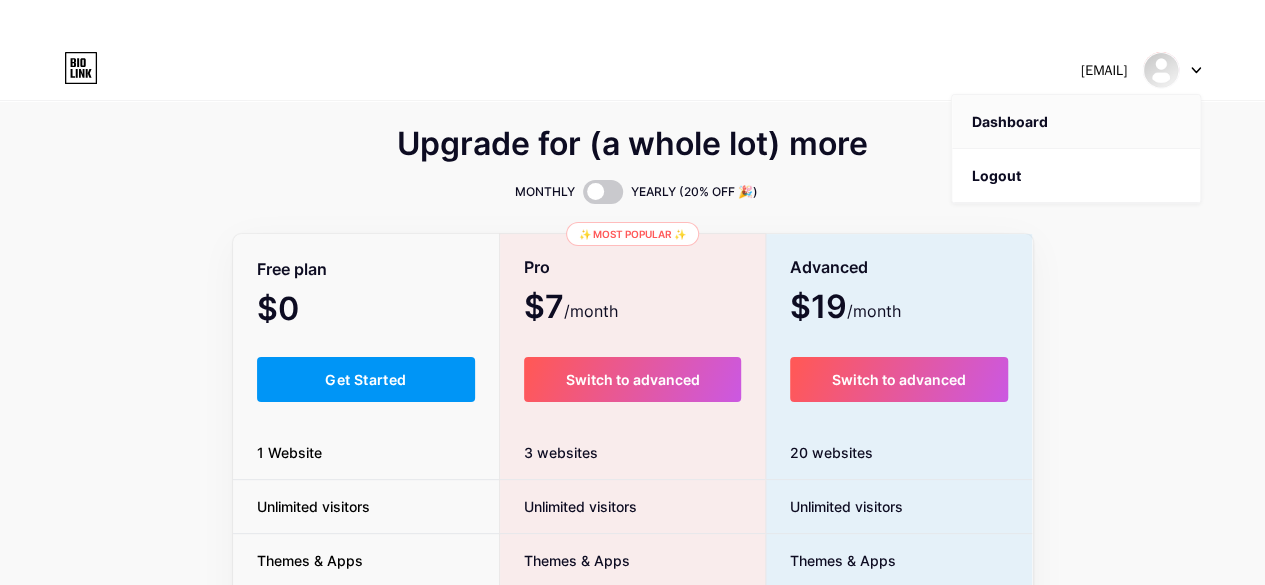 click on "Dashboard" at bounding box center [1076, 122] 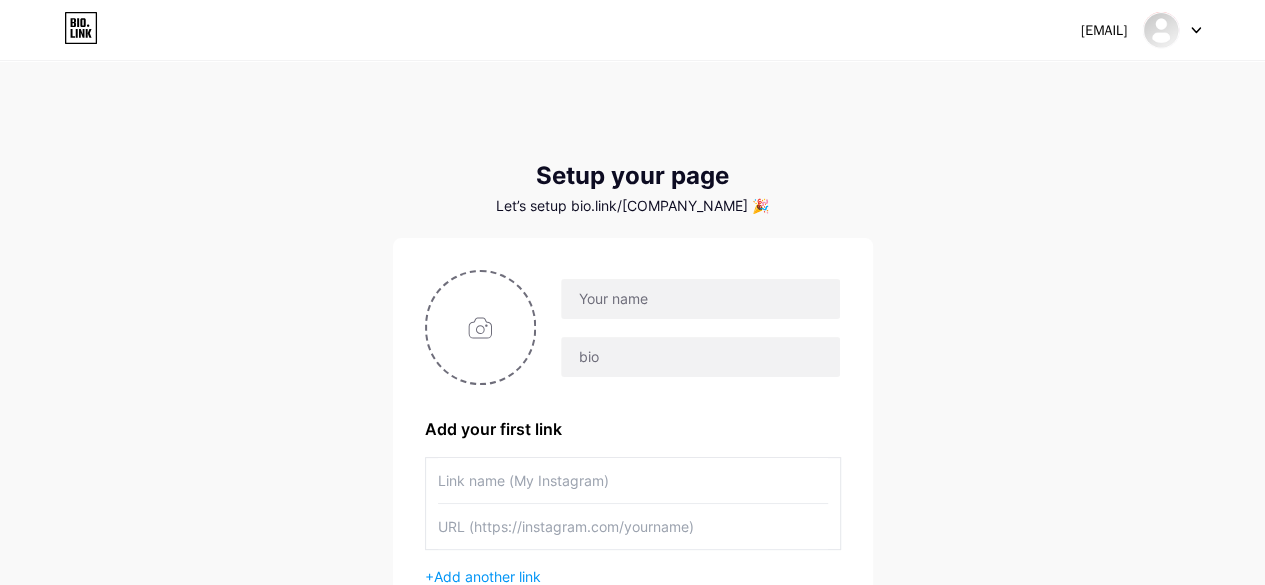 scroll, scrollTop: 100, scrollLeft: 0, axis: vertical 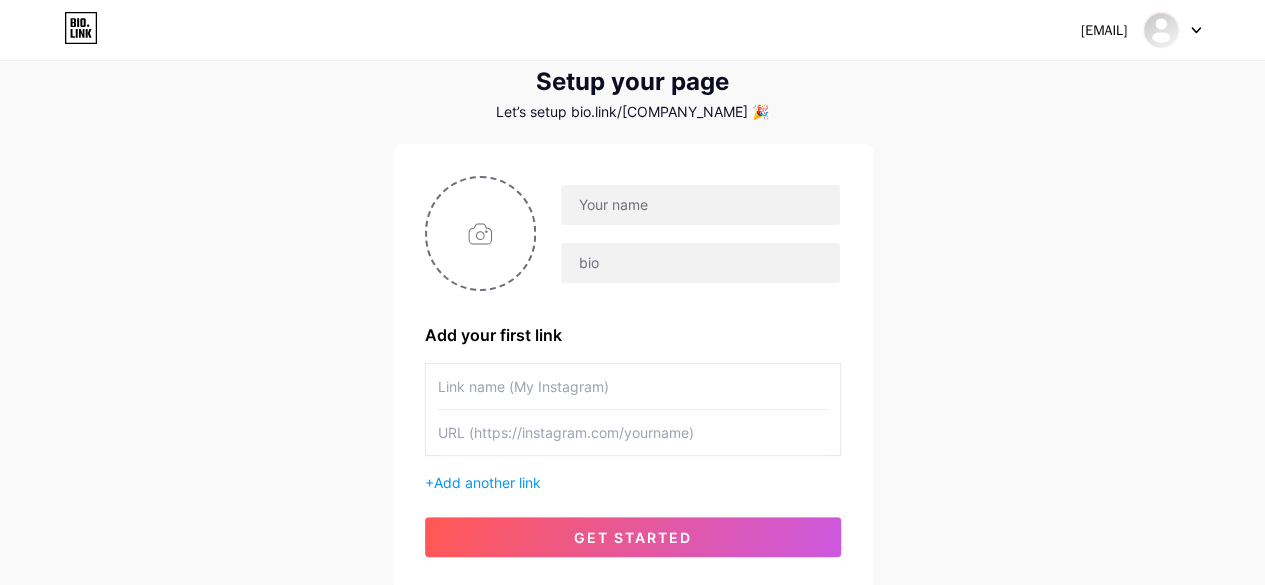 click at bounding box center (633, 386) 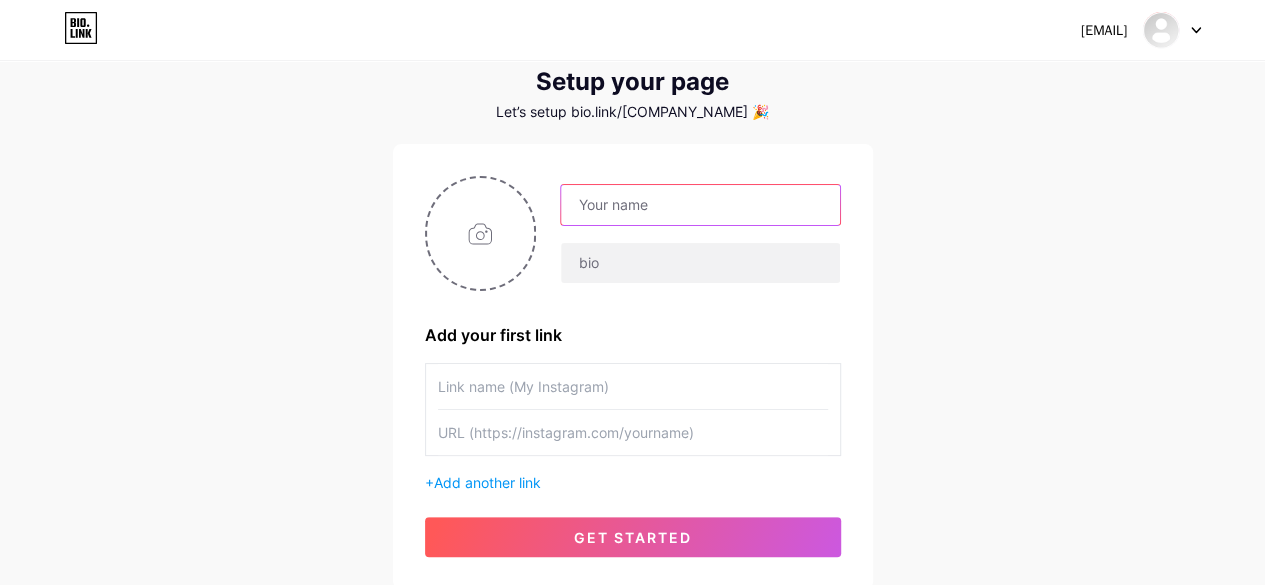 click at bounding box center (700, 205) 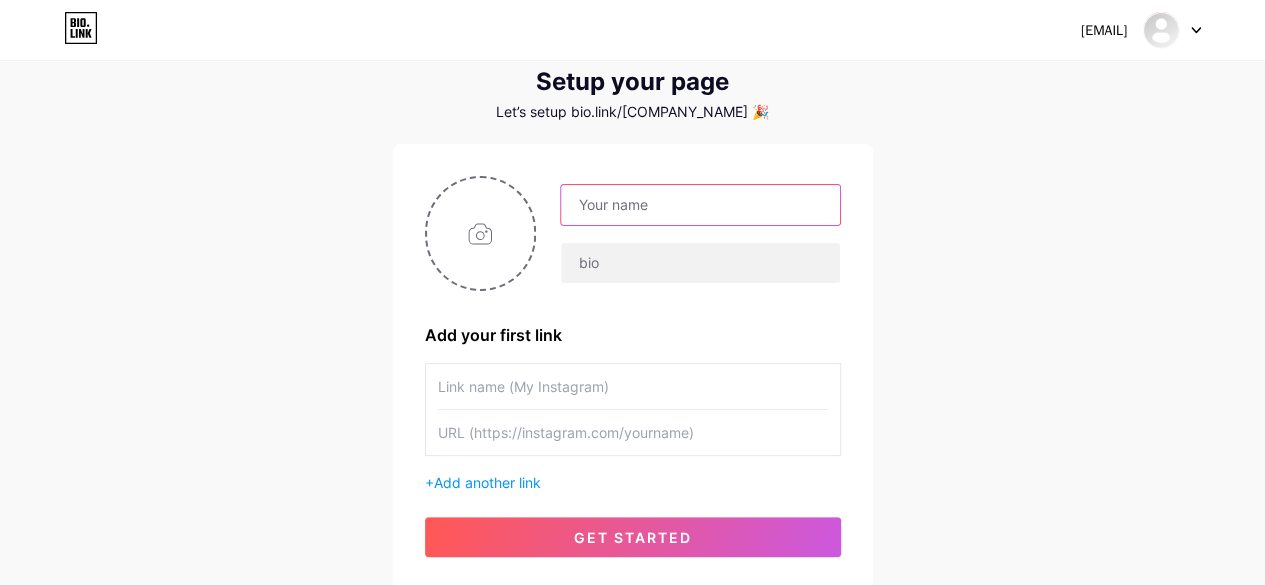 click at bounding box center (700, 205) 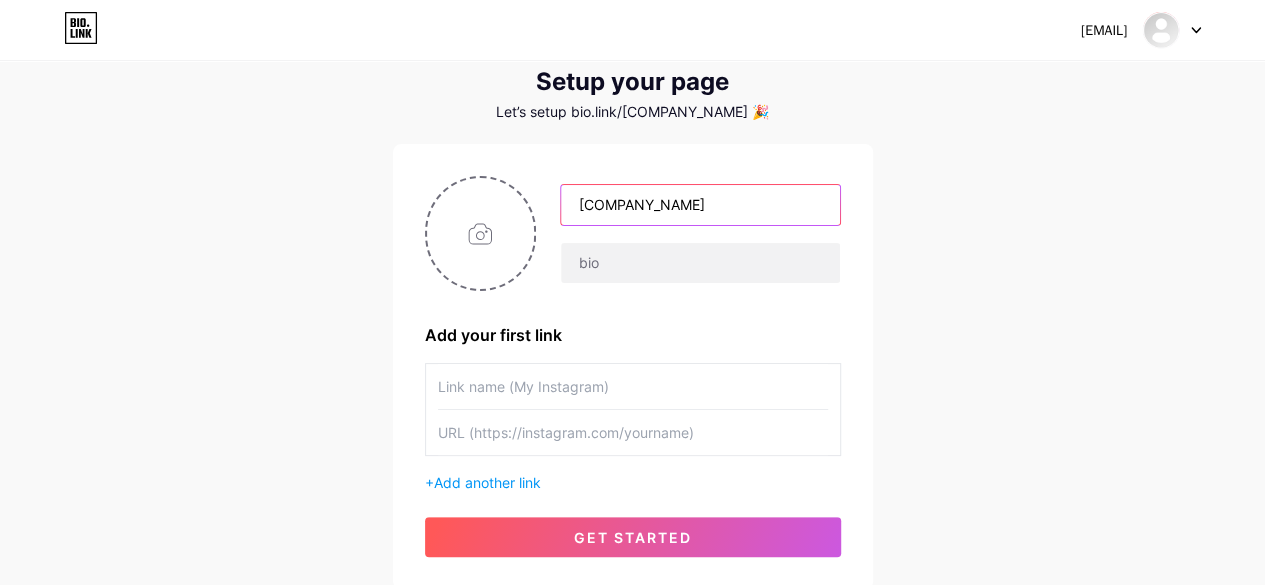 type on "[COMPANY_NAME]" 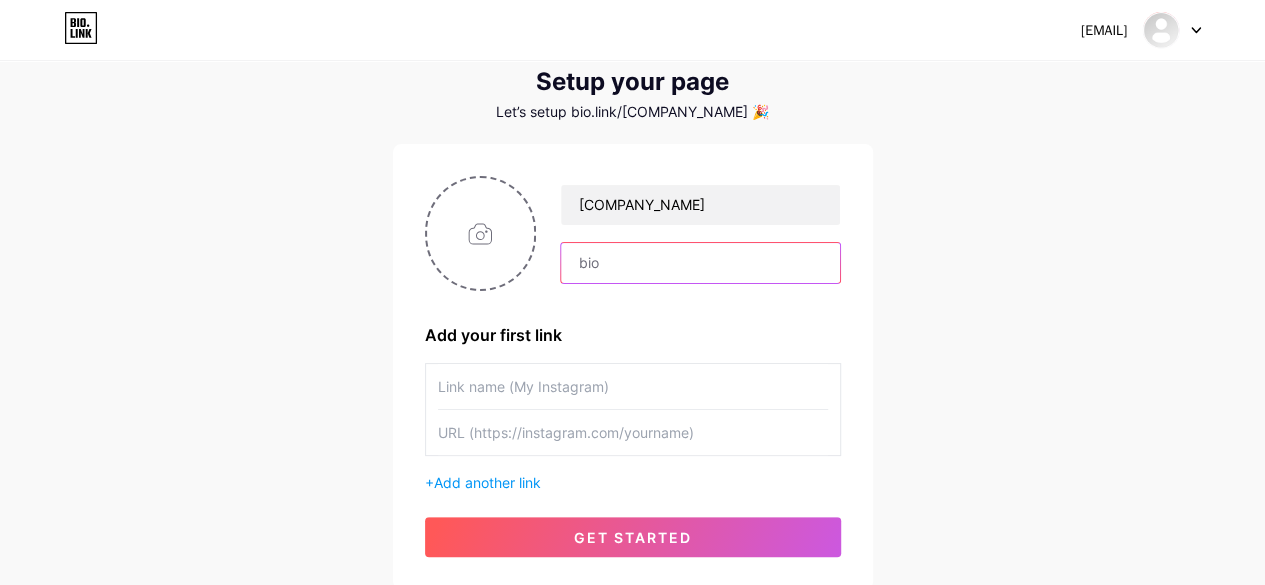 click at bounding box center (700, 263) 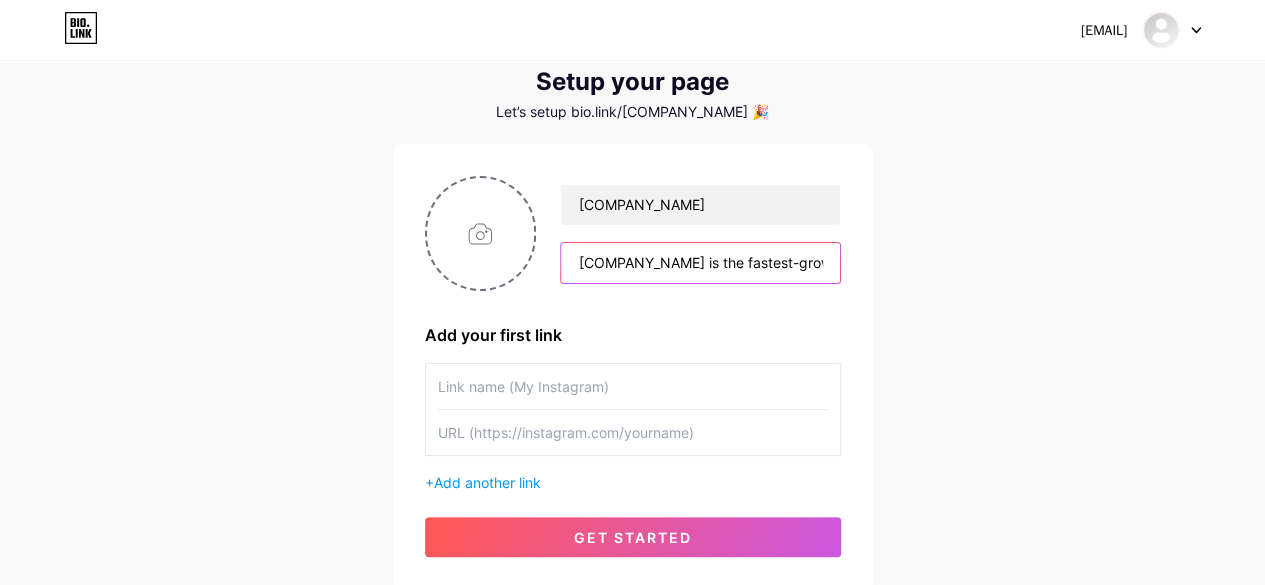 scroll, scrollTop: 0, scrollLeft: 1452, axis: horizontal 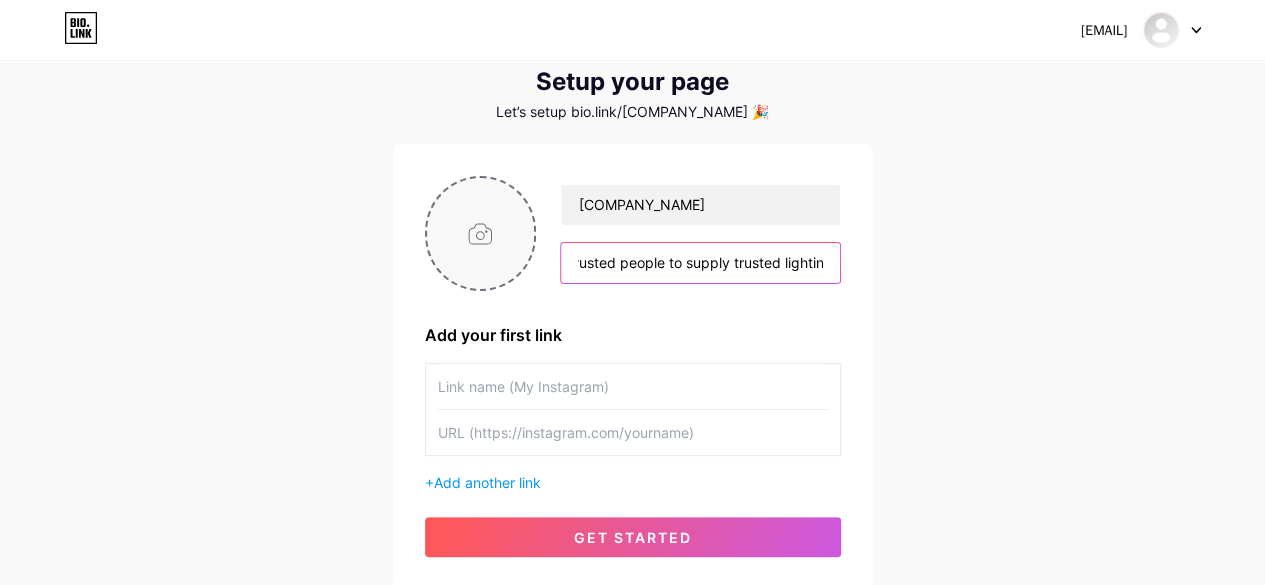 type on "[COMPANY_NAME] is the fastest-growing lighting company 100% NZ-owned and operated in the country. The most exquisite lighting is sourced from abroad by our skilled sales team, who monitor global demand. We are trusted people to supply trusted lighting." 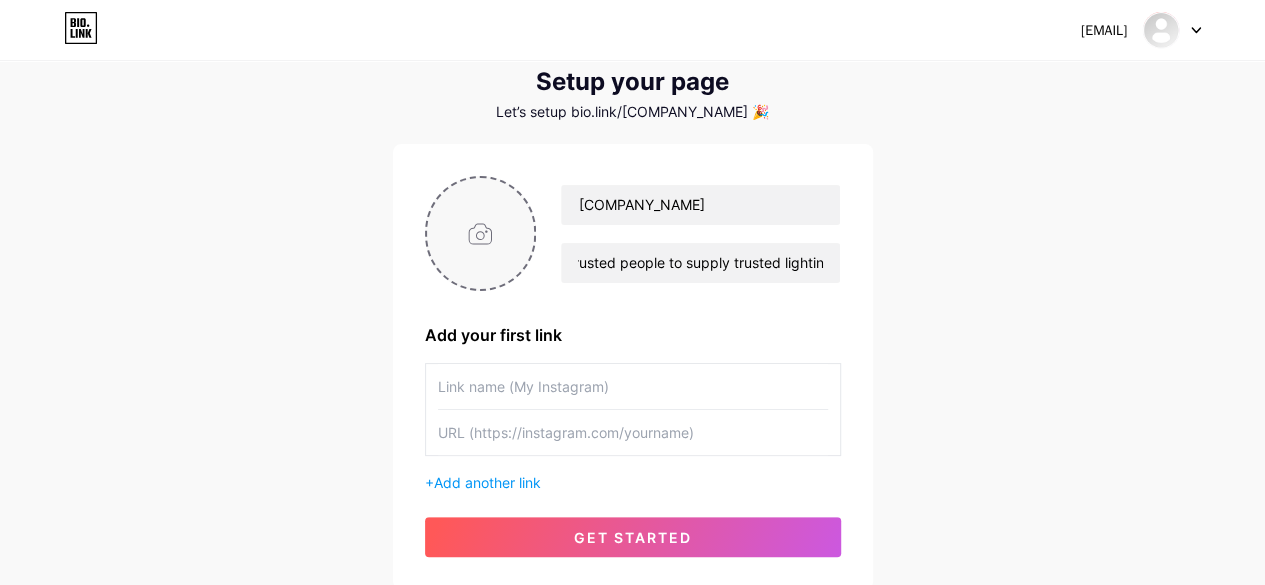 click at bounding box center [481, 233] 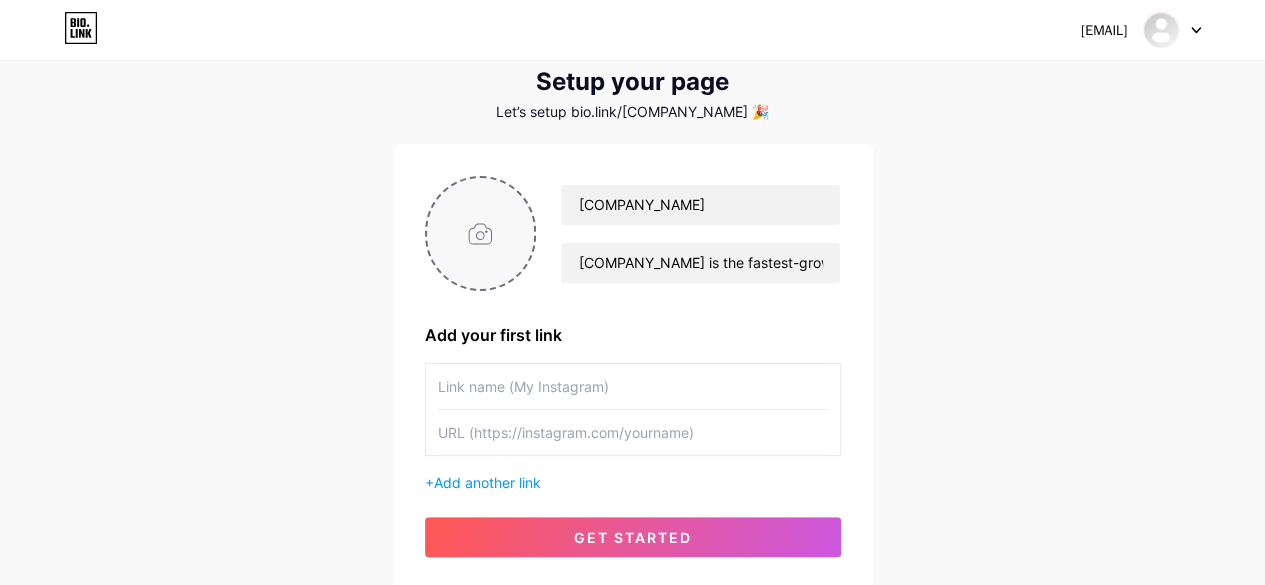 type on "C:\fakepath\[COMPANY_NAME] logo.jpg" 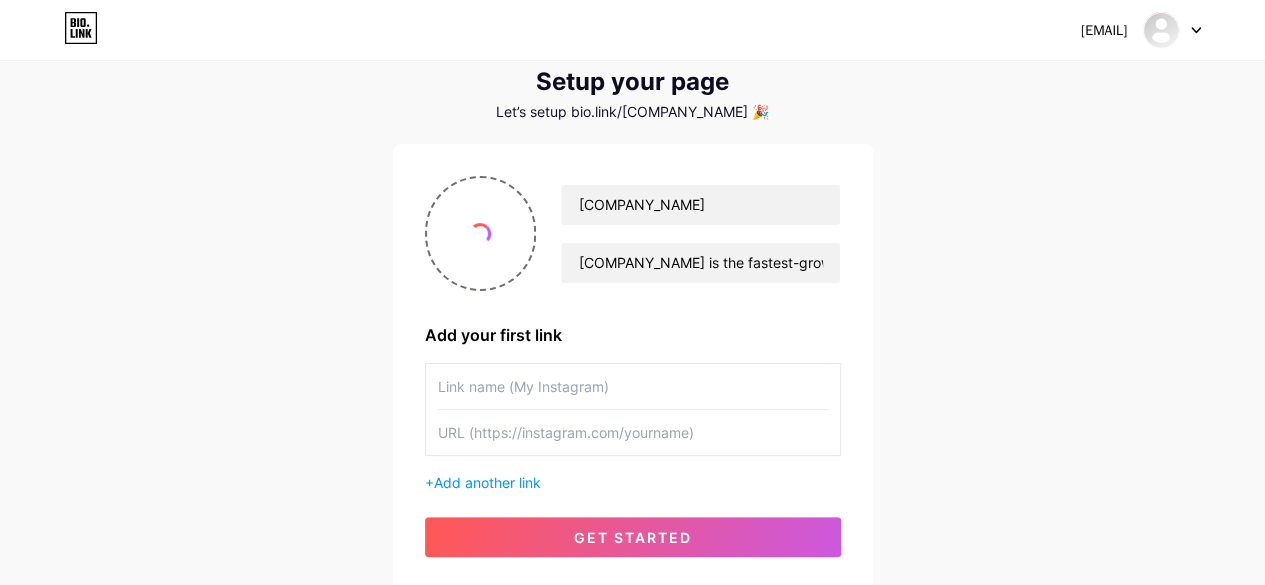 click at bounding box center (633, 386) 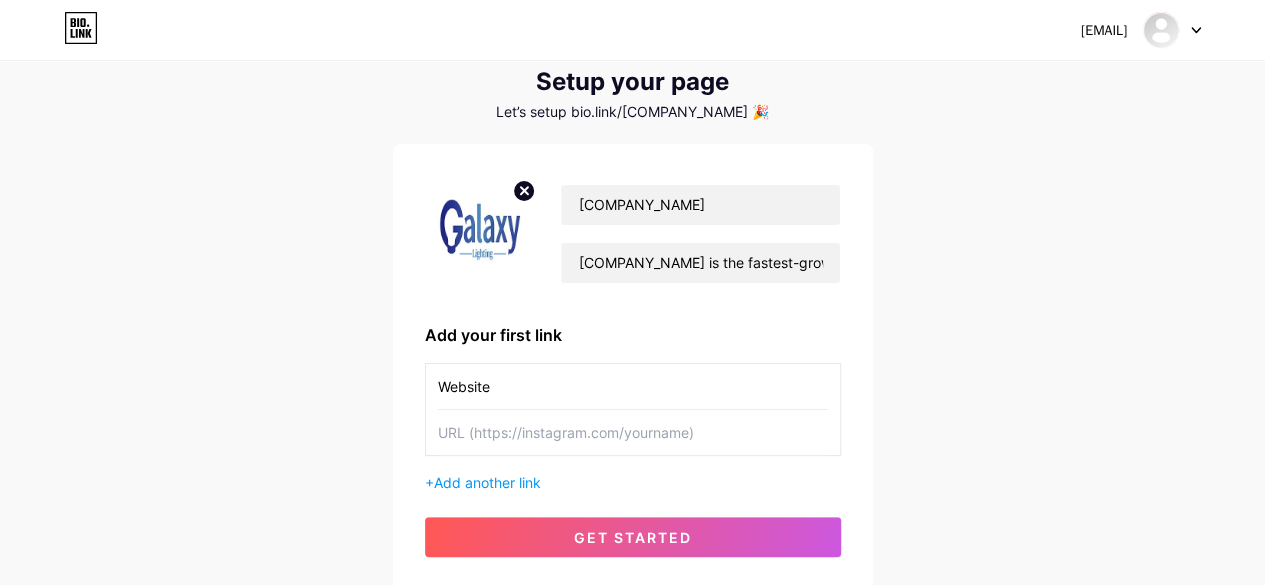 type on "Website" 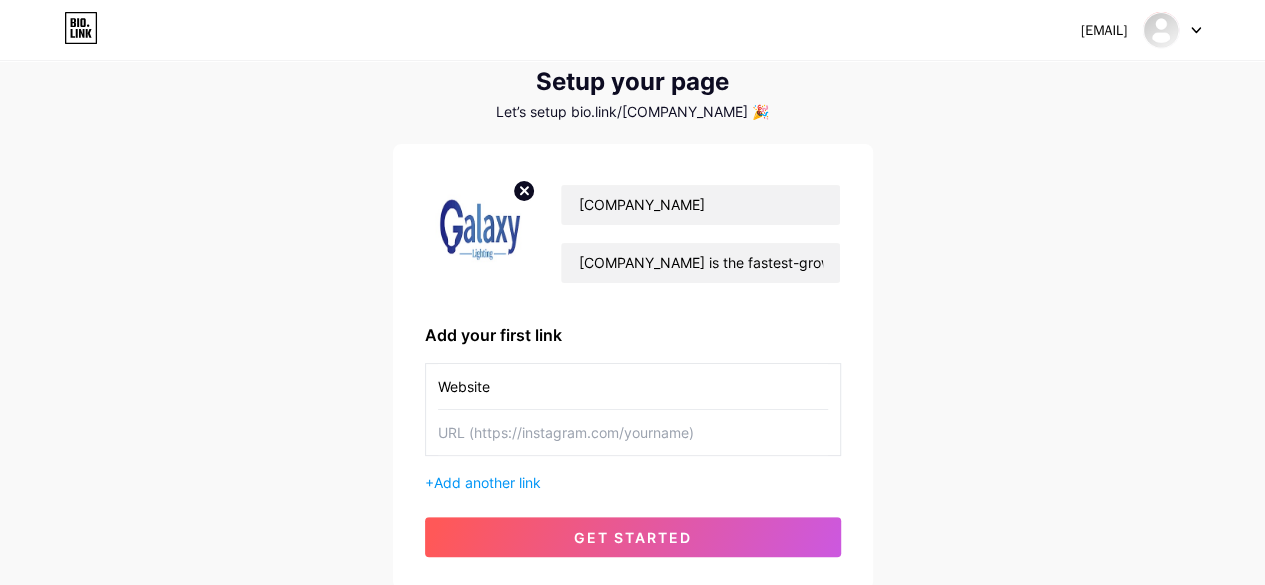 click at bounding box center (633, 432) 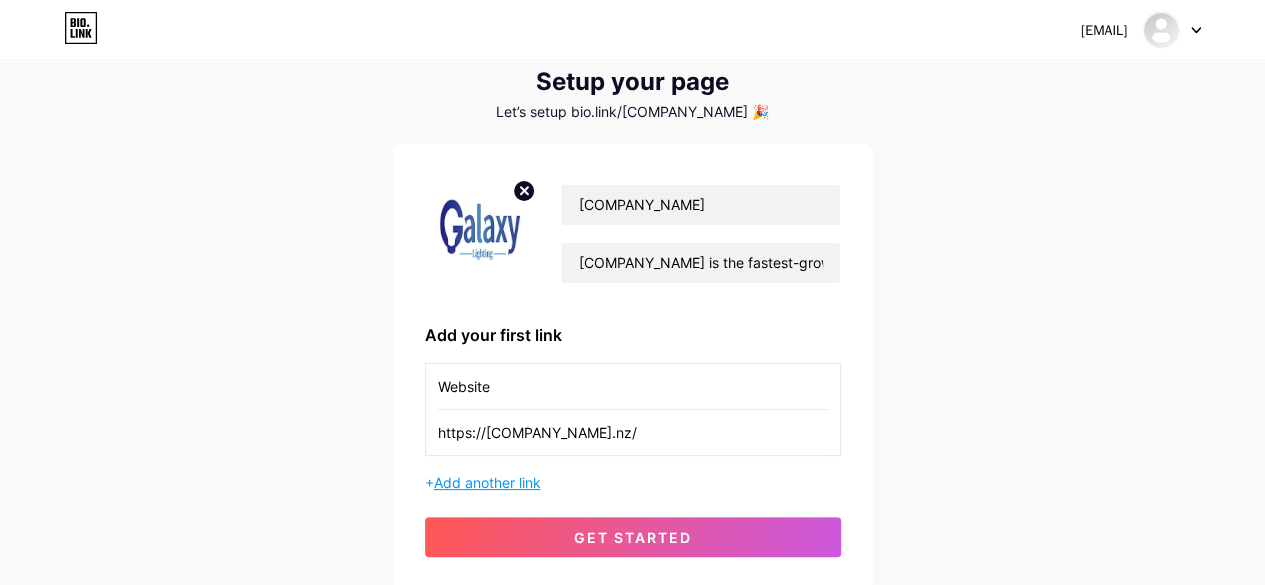 type on "https://[COMPANY_NAME].nz/" 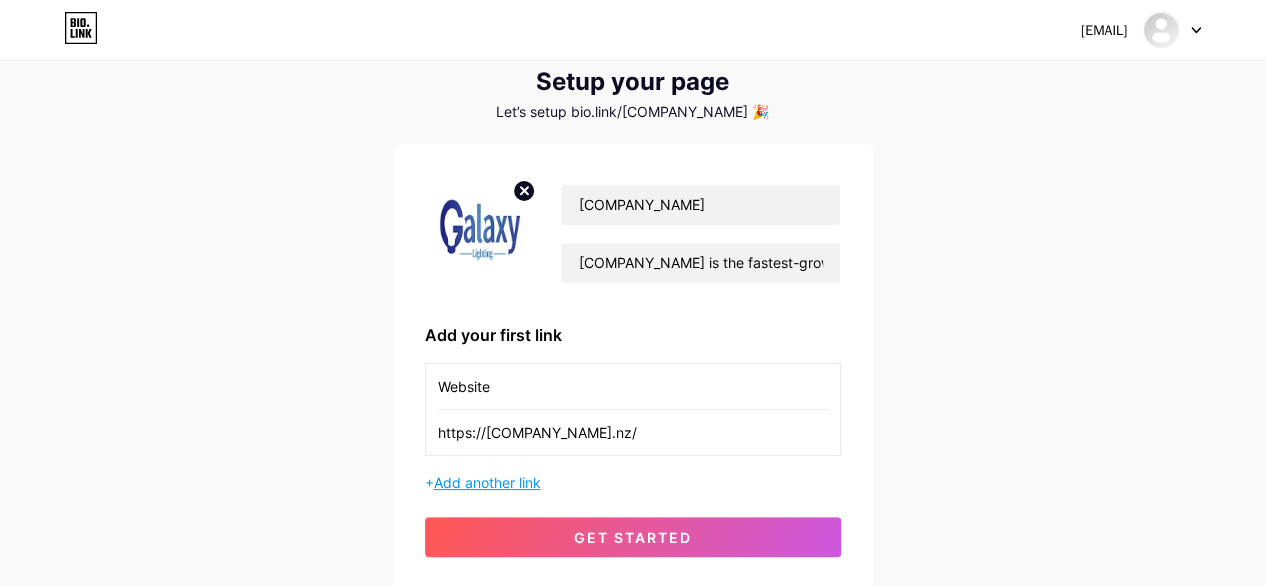 click on "Add another link" at bounding box center [487, 482] 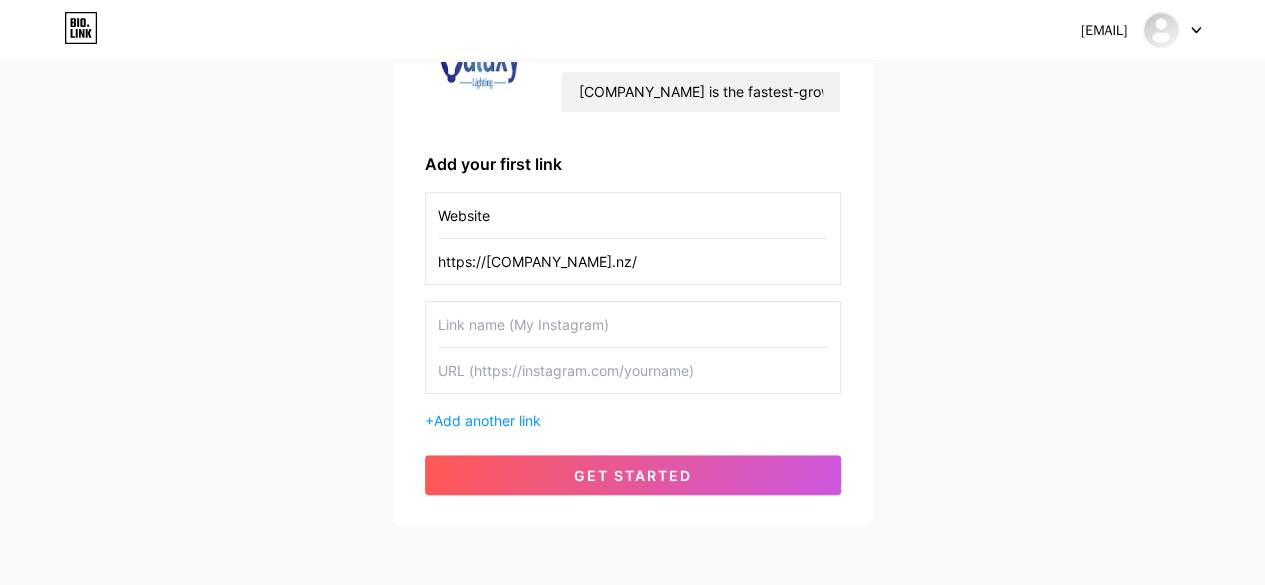 scroll, scrollTop: 300, scrollLeft: 0, axis: vertical 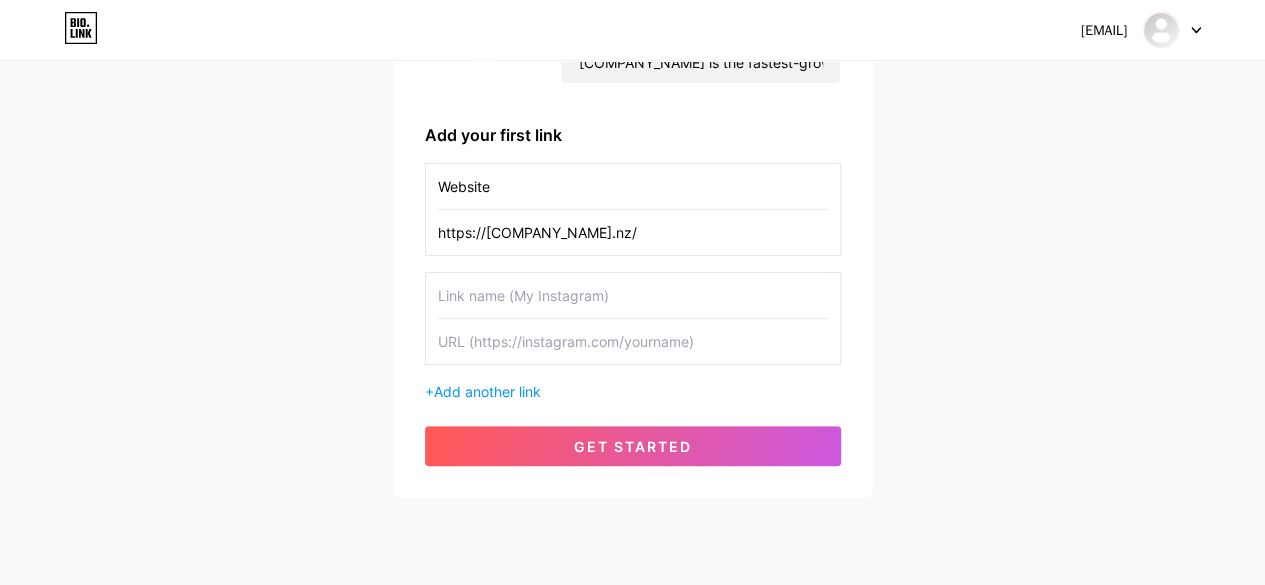 click on "[EMAIL]           Dashboard     Logout   Setup your page   Let’s setup bio.link/[COMPANY_NAME] 🎉               [COMPANY_NAME]     [COMPANY_NAME] is the fastest-growing lighting company 100% NZ-owned and operated in the country. The most exquisite lighting is sourced from abroad by our skilled sales team, who monitor global demand. We are trusted people to supply trusted lighting.     Add your first link   Website   https://[COMPANY_NAME].nz/
+  Add another link     get started" at bounding box center [632, 151] 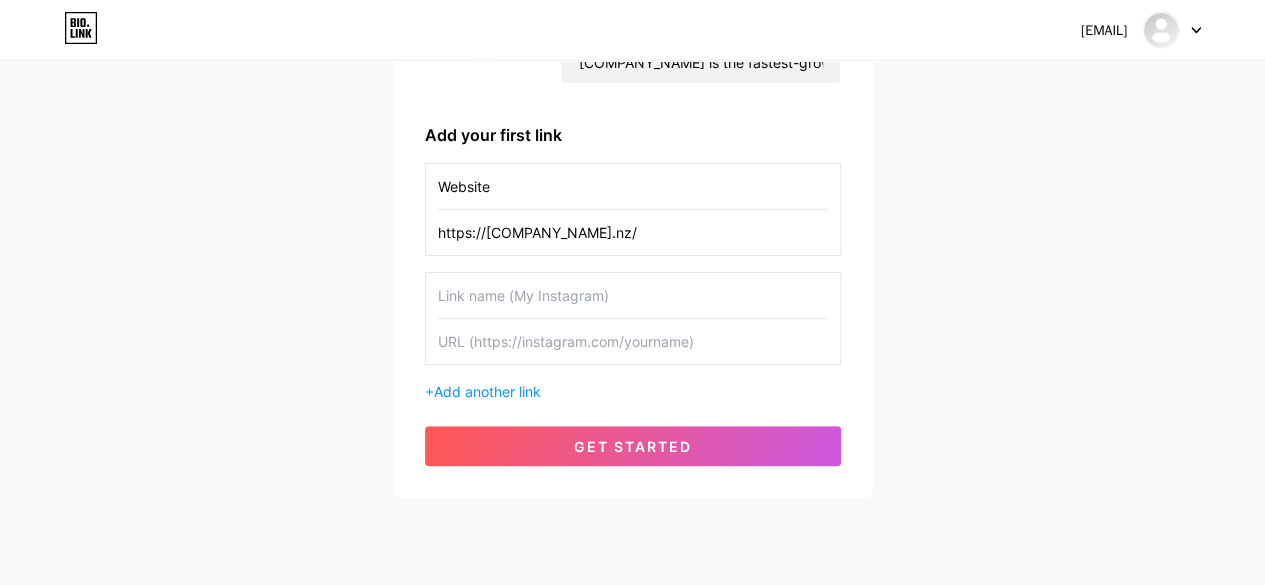 click at bounding box center [633, 341] 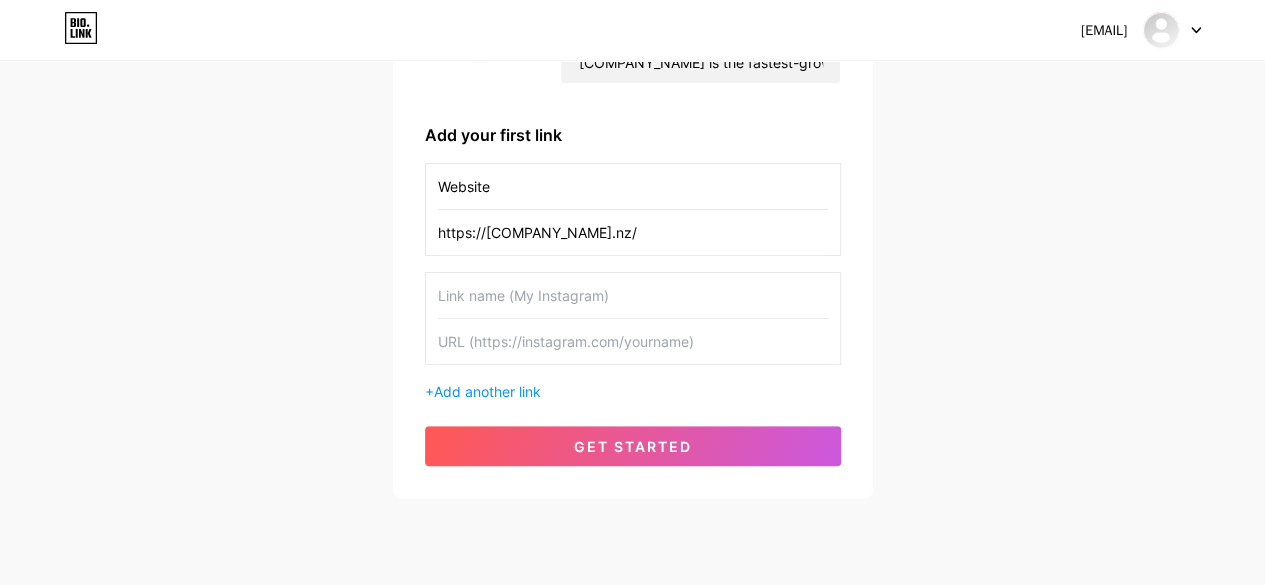 paste on "https://www.facebook.com/[COMPANY_NAME]nz/" 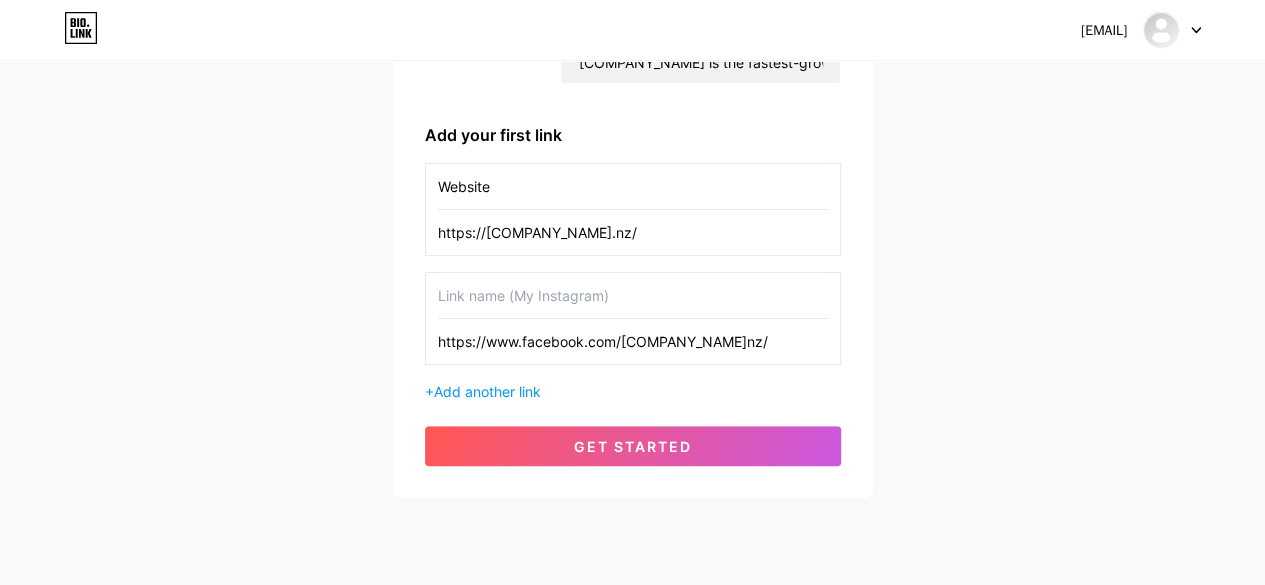 type on "https://www.facebook.com/[COMPANY_NAME]nz/" 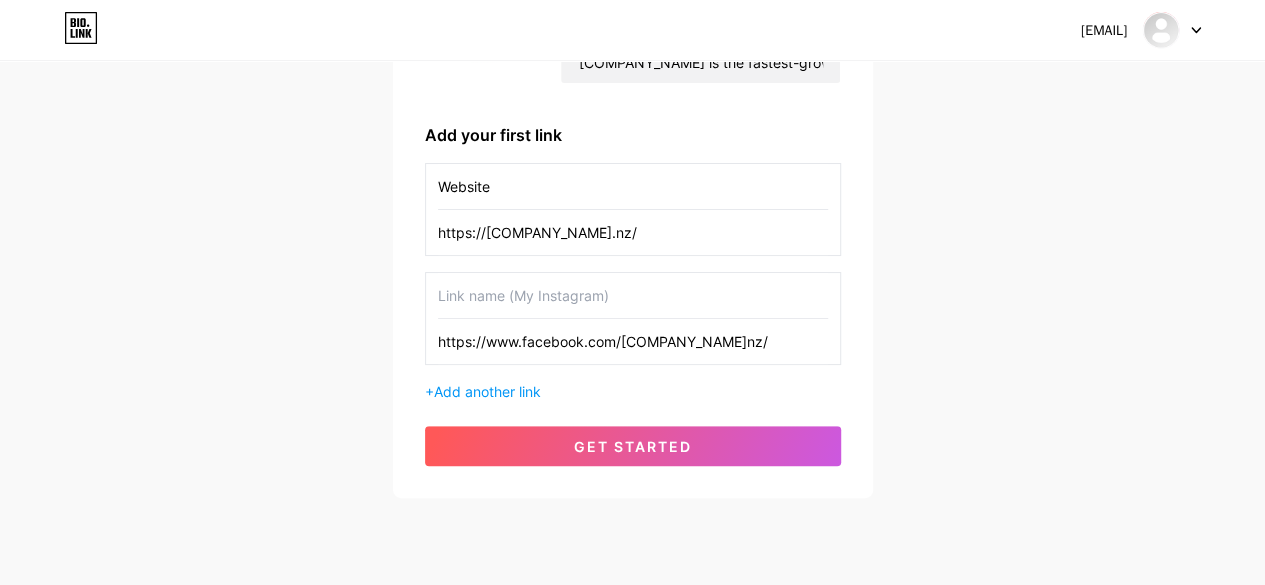 drag, startPoint x: 75, startPoint y: 266, endPoint x: 188, endPoint y: 319, distance: 124.81186 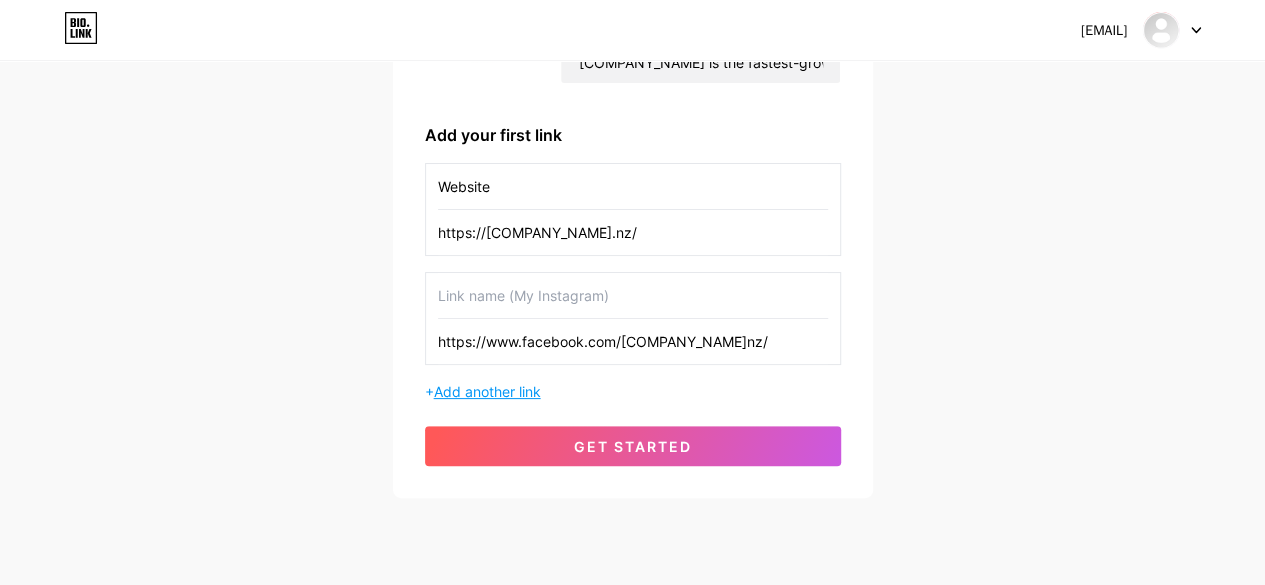 click on "Add another link" at bounding box center (487, 391) 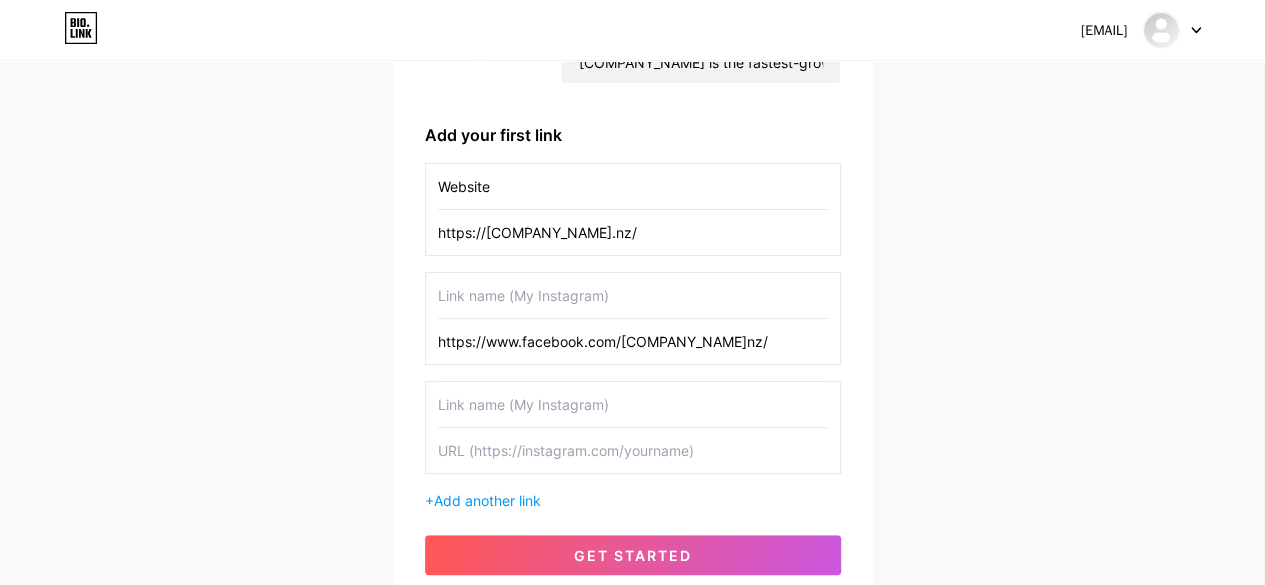 click at bounding box center (633, 450) 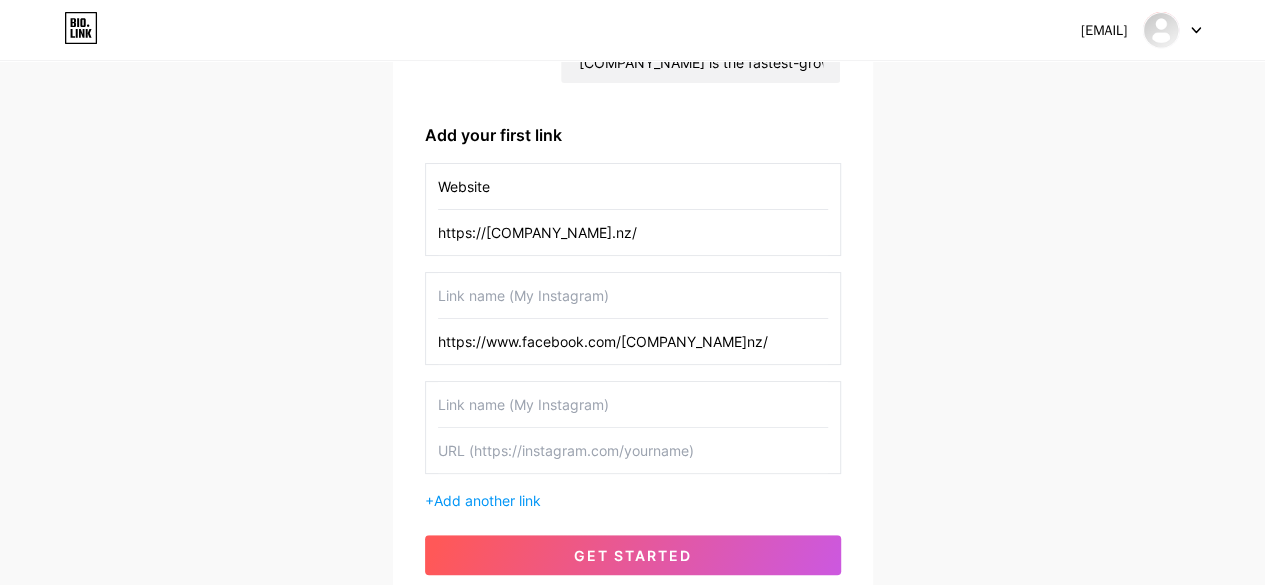 paste on "https://www.instagram.com/[COMPANY_NAME]nz/" 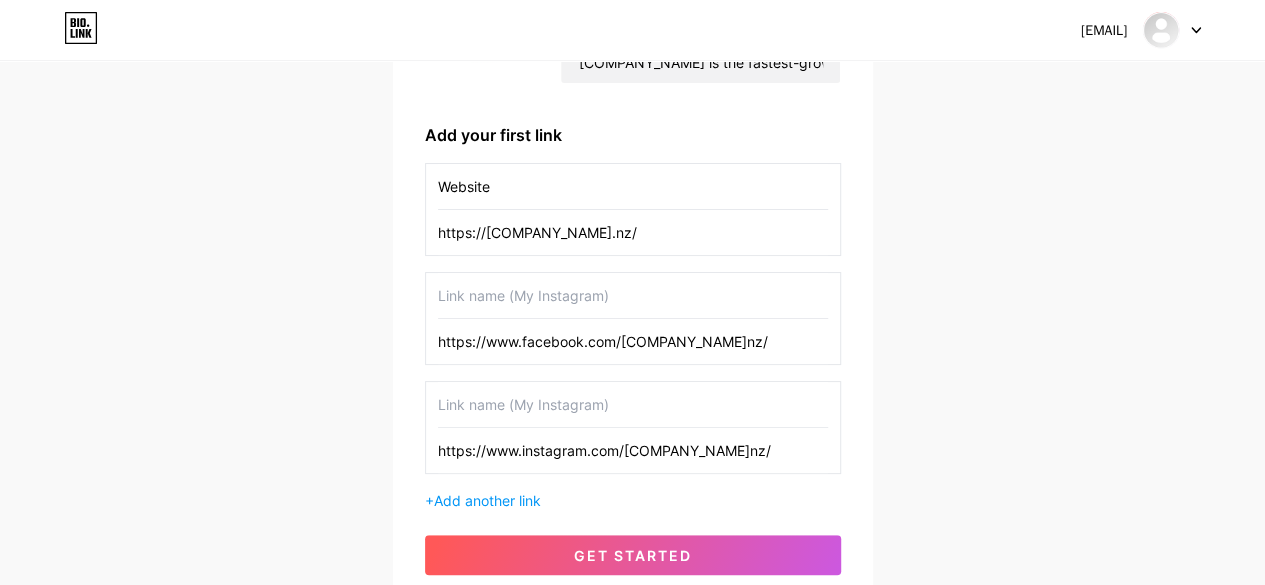 type on "https://www.instagram.com/[COMPANY_NAME]nz/" 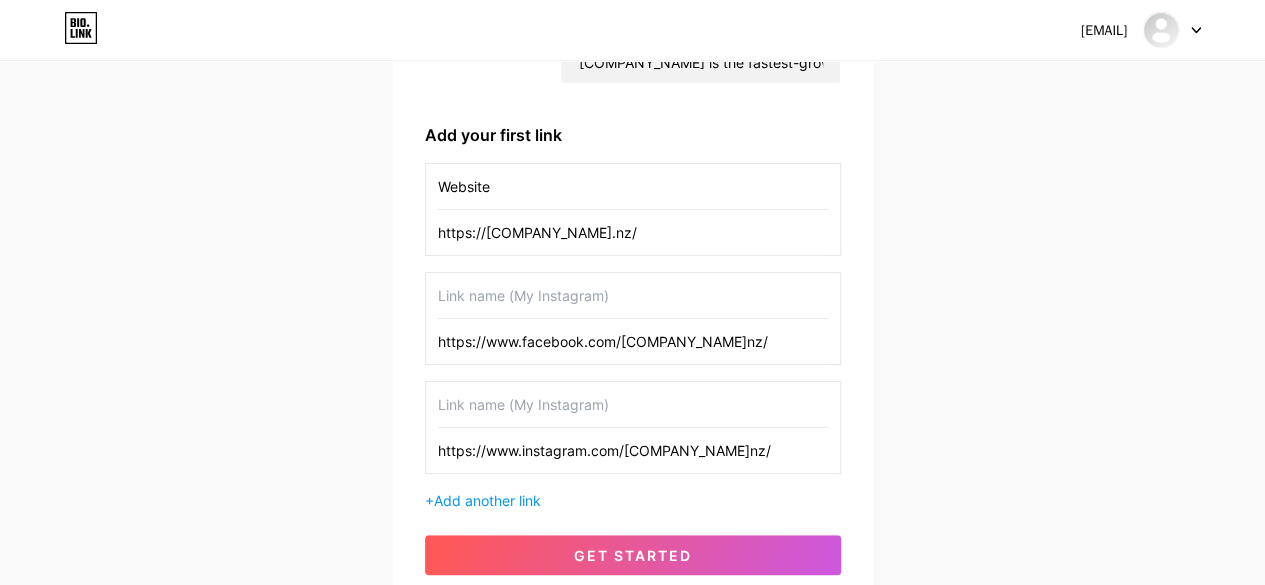click on "[EMAIL]           Dashboard     Logout   Setup your page   Let’s setup bio.link/[COMPANY_NAME] 🎉               [COMPANY_NAME]     [COMPANY_NAME] is the fastest-growing lighting company 100% NZ-owned and operated in the country. The most exquisite lighting is sourced from abroad by our skilled sales team, who monitor global demand. We are trusted people to supply trusted lighting.     Add your first link   Website   https://[COMPANY_NAME].nz/     https://www.facebook.com/[COMPANY_NAME]nz/     https://www.instagram.com/[COMPANY_NAME]nz/
+  Add another link     get started" at bounding box center (632, 205) 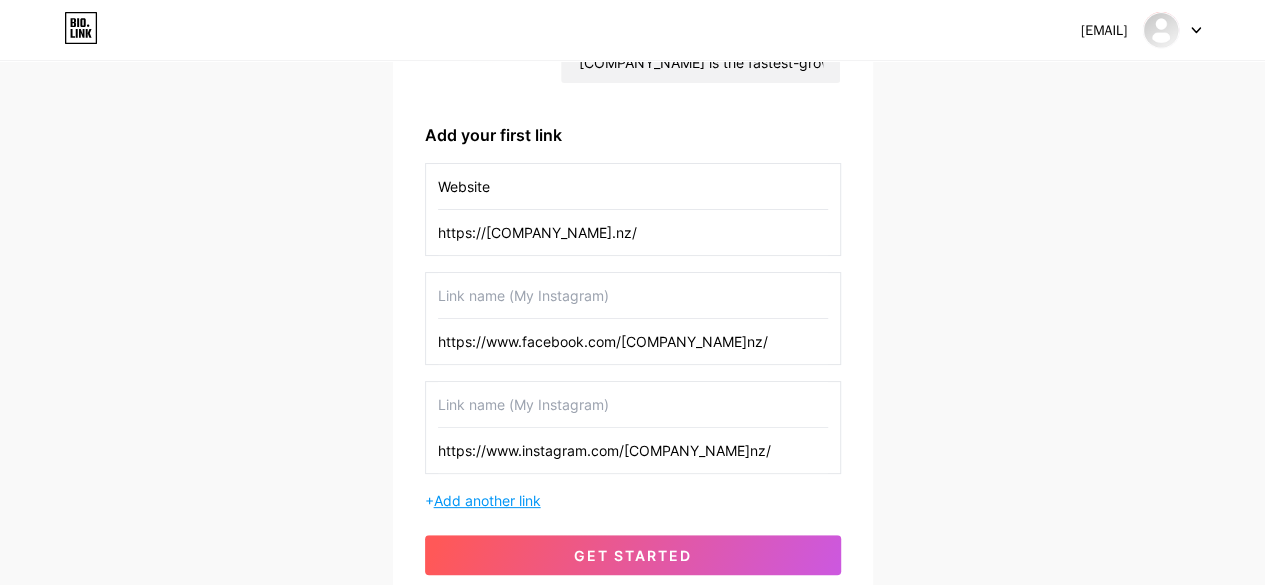 click on "Add another link" at bounding box center (487, 500) 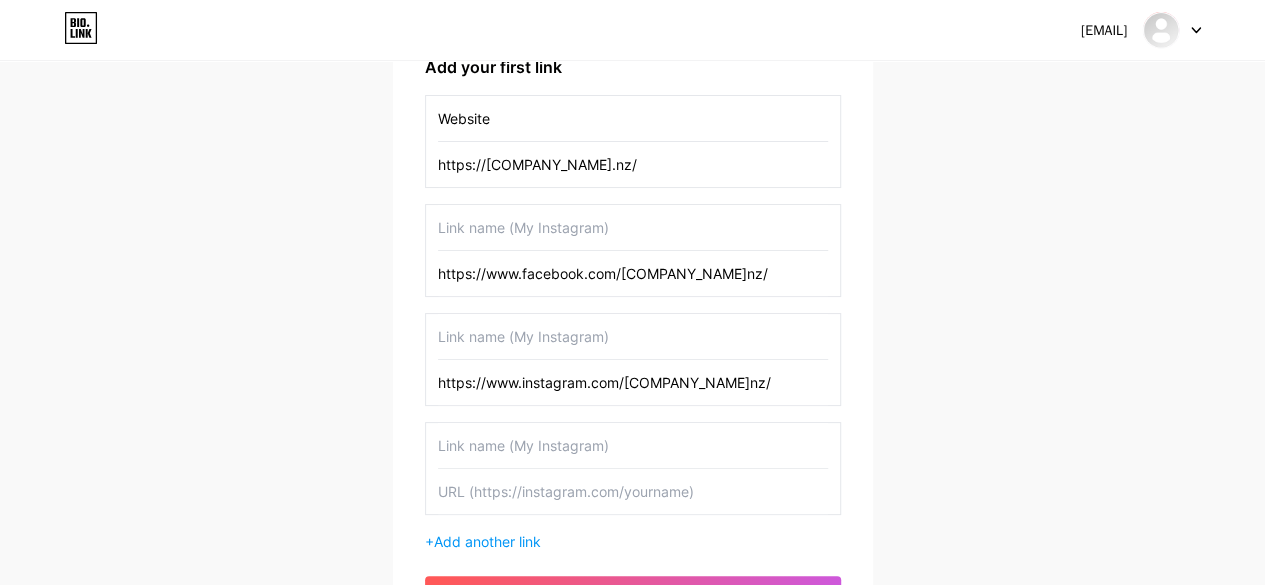 scroll, scrollTop: 400, scrollLeft: 0, axis: vertical 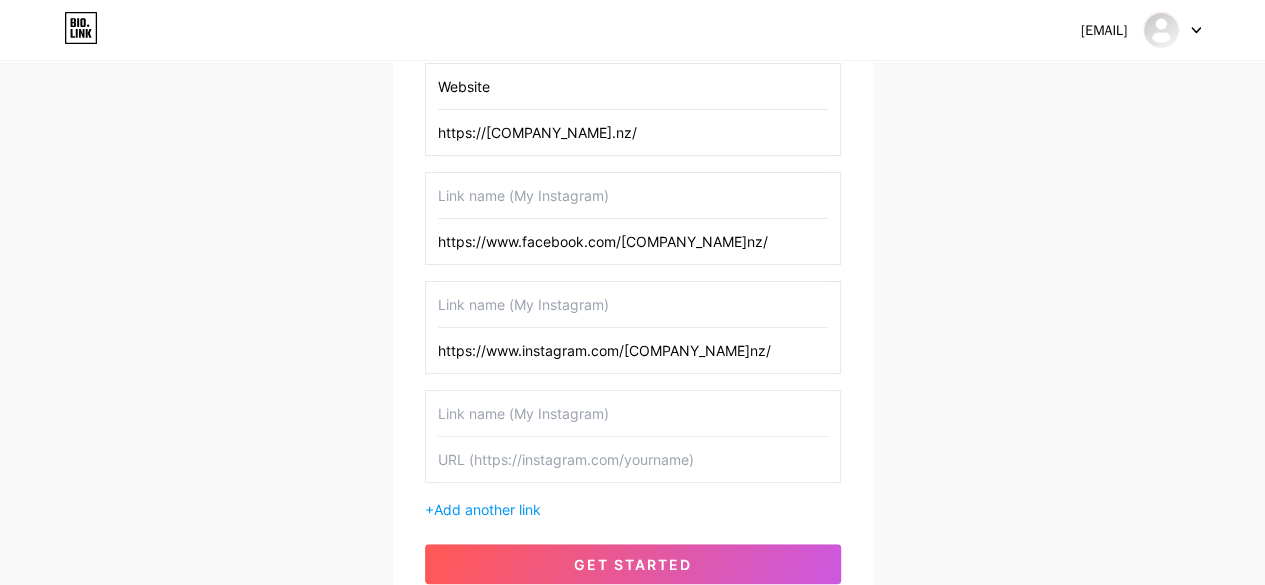 click at bounding box center (633, 459) 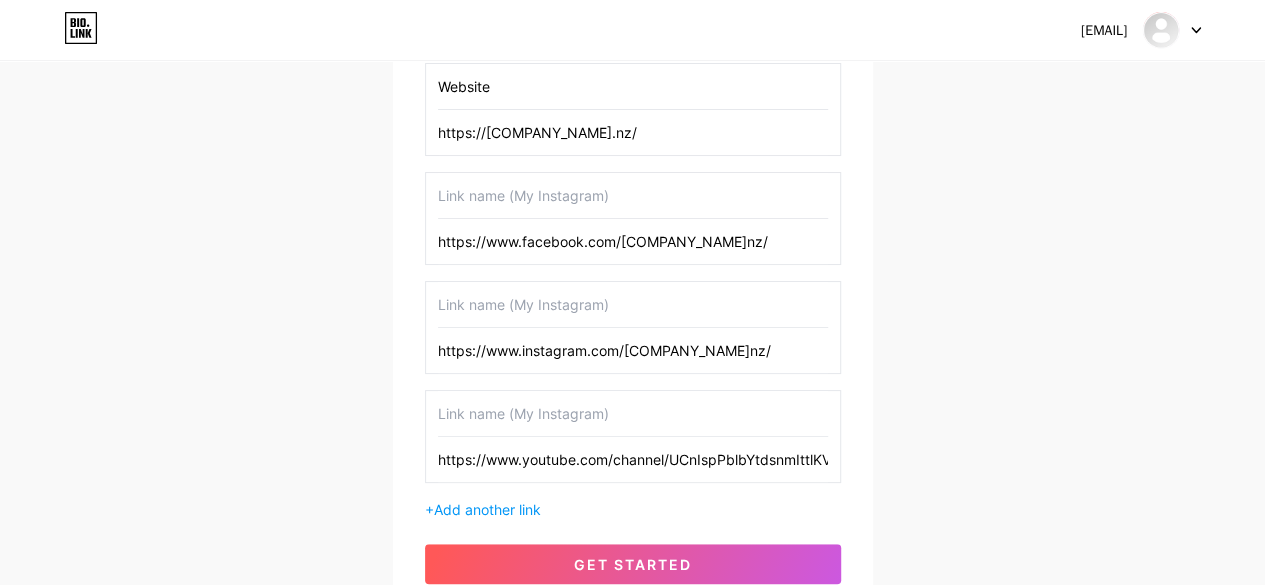scroll, scrollTop: 0, scrollLeft: 26, axis: horizontal 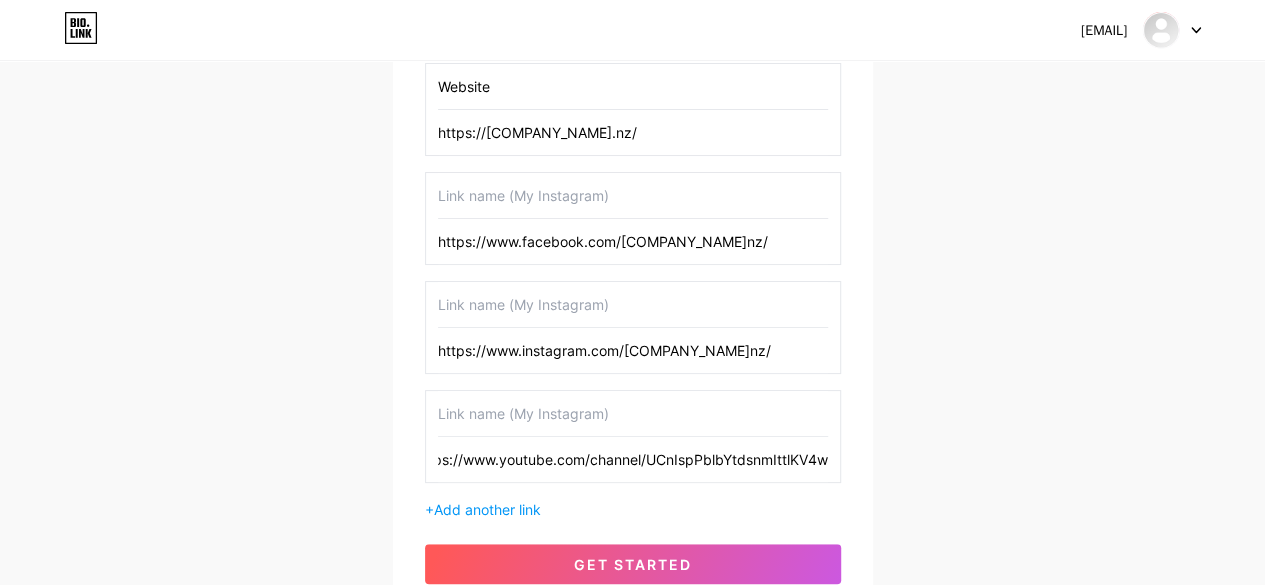 type on "https://www.youtube.com/channel/UCnIspPblbYtdsnmIttlKV4w" 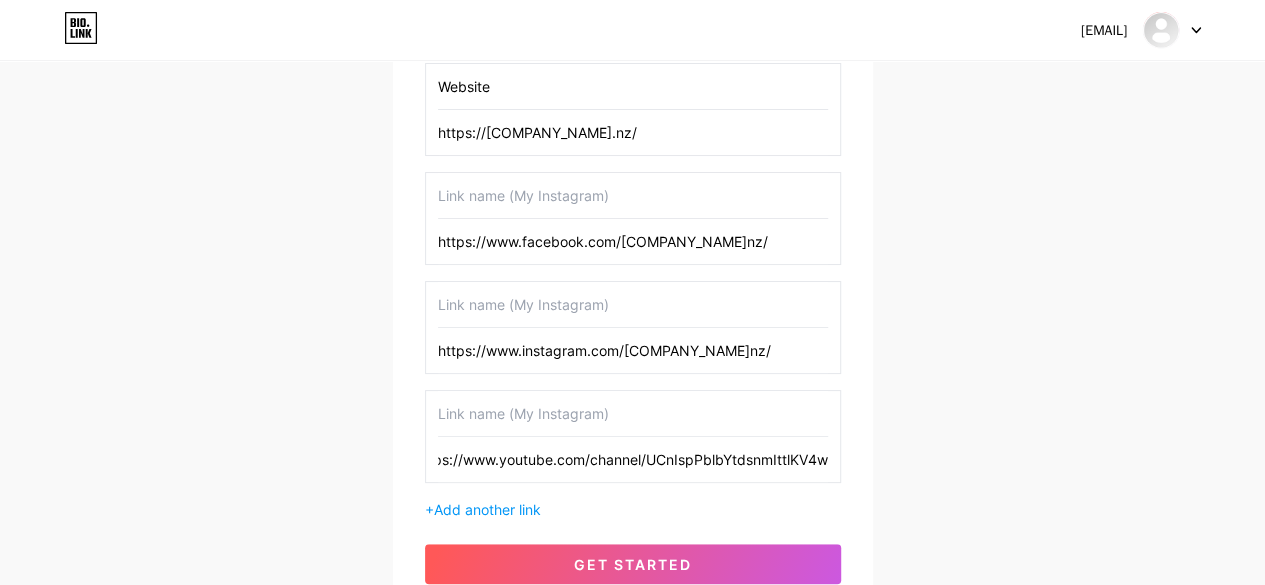 click at bounding box center [633, 413] 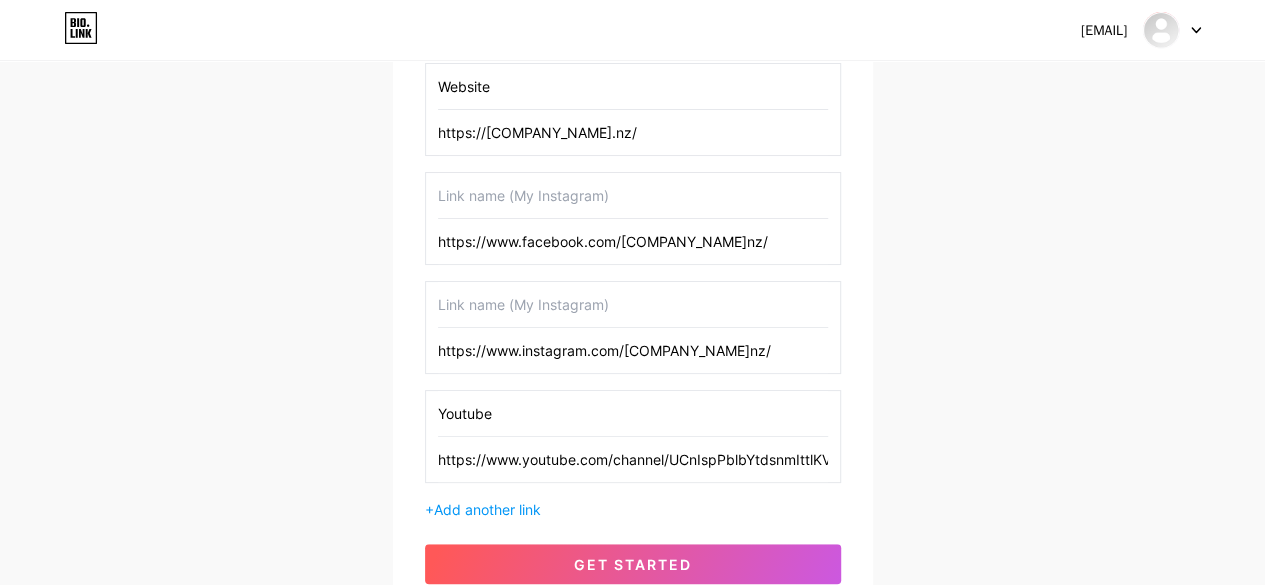 type on "Youtube" 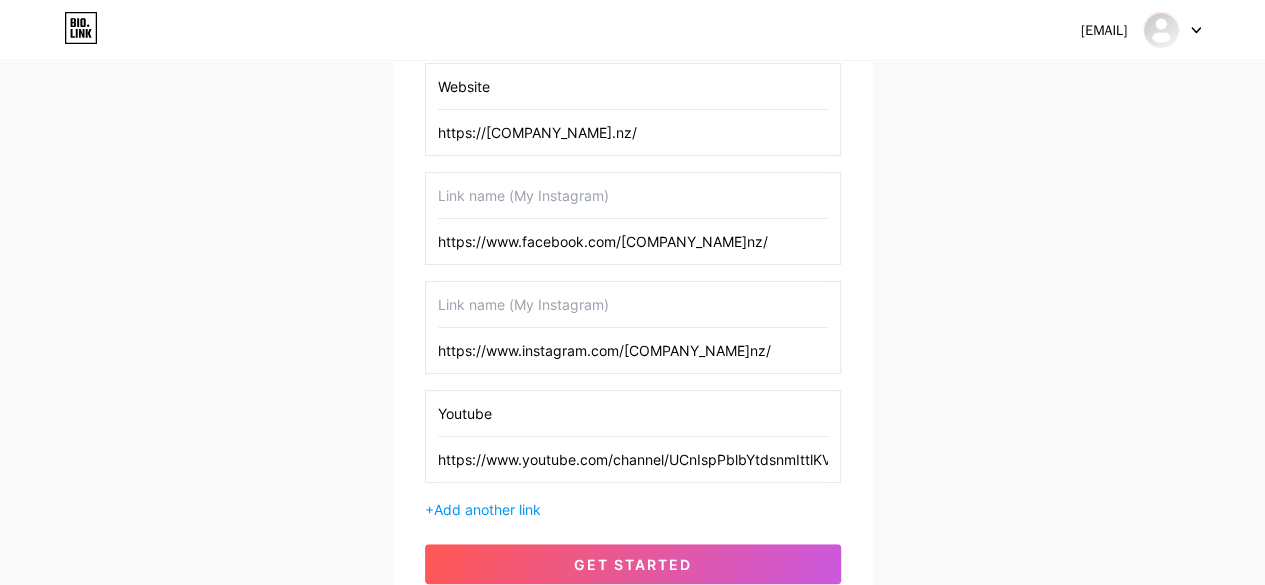 click at bounding box center (633, 304) 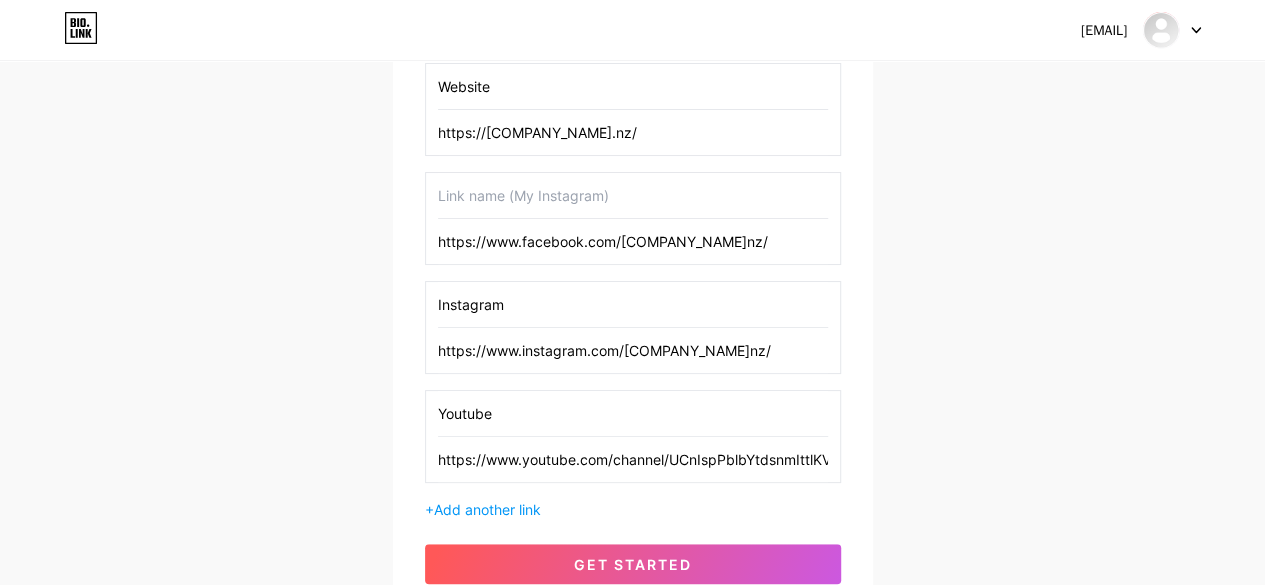 type on "Instagram" 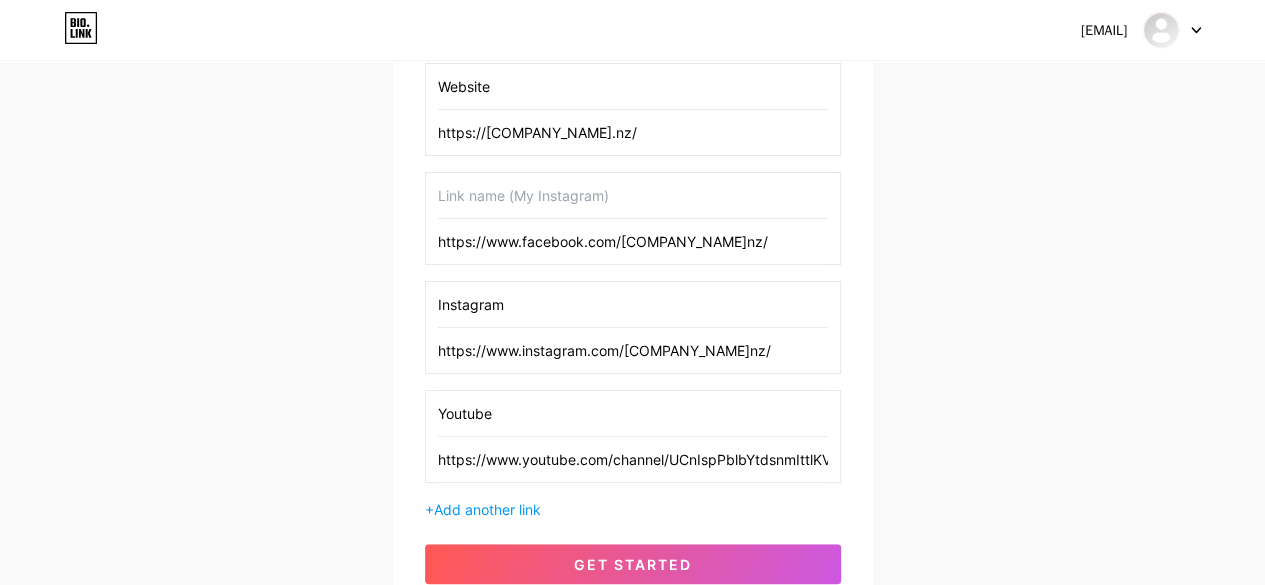 click at bounding box center (633, 195) 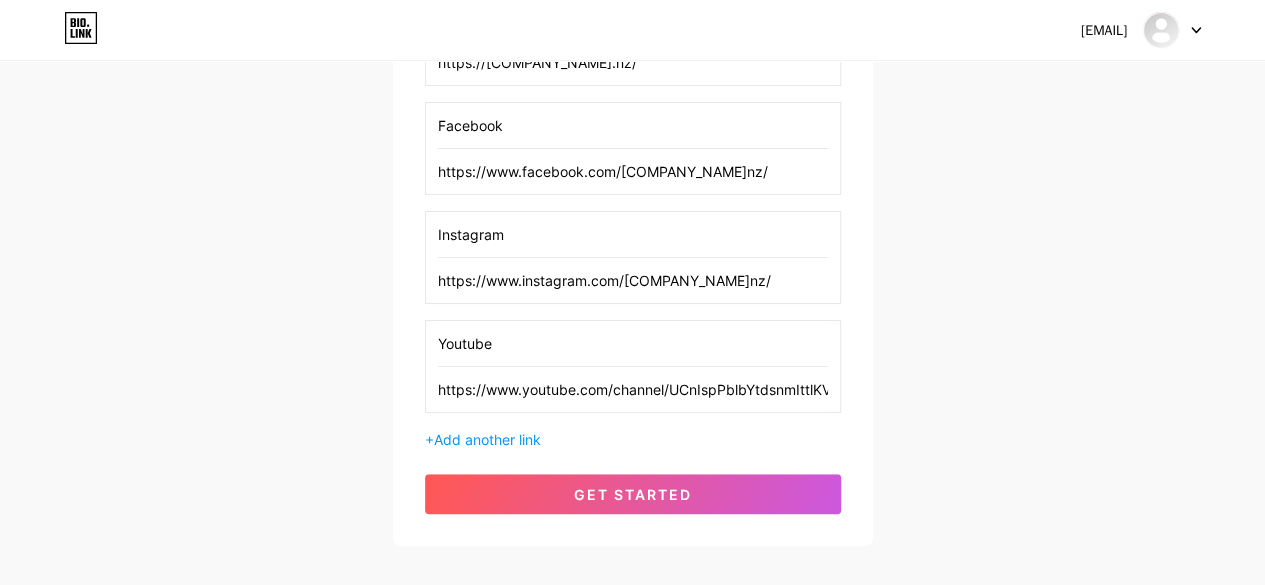 scroll, scrollTop: 500, scrollLeft: 0, axis: vertical 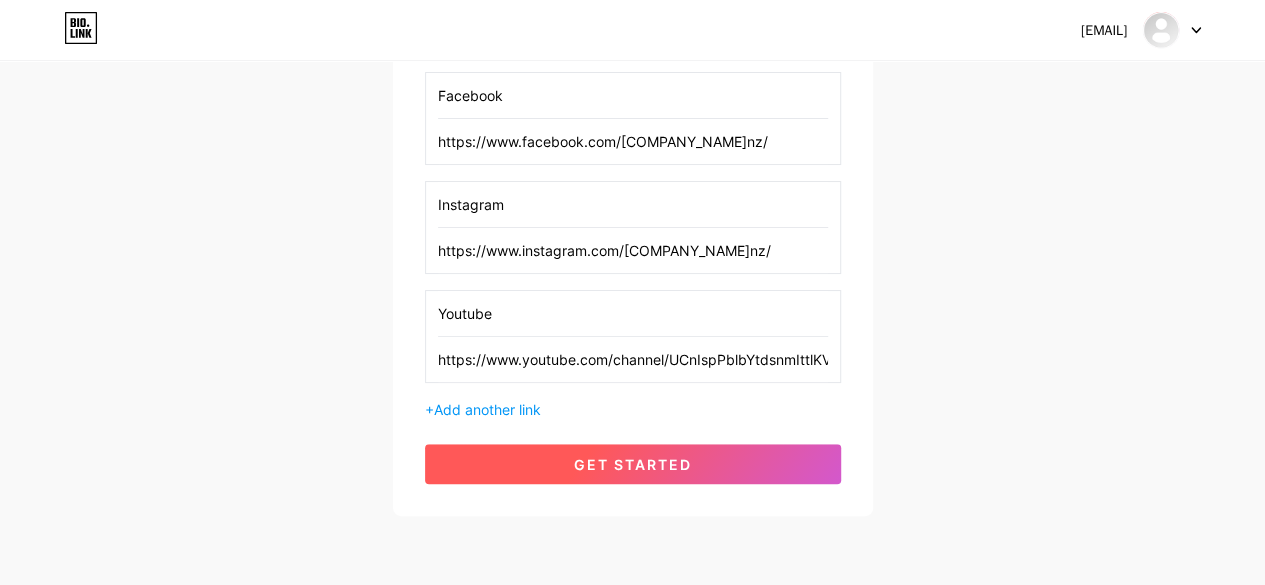 type on "Facebook" 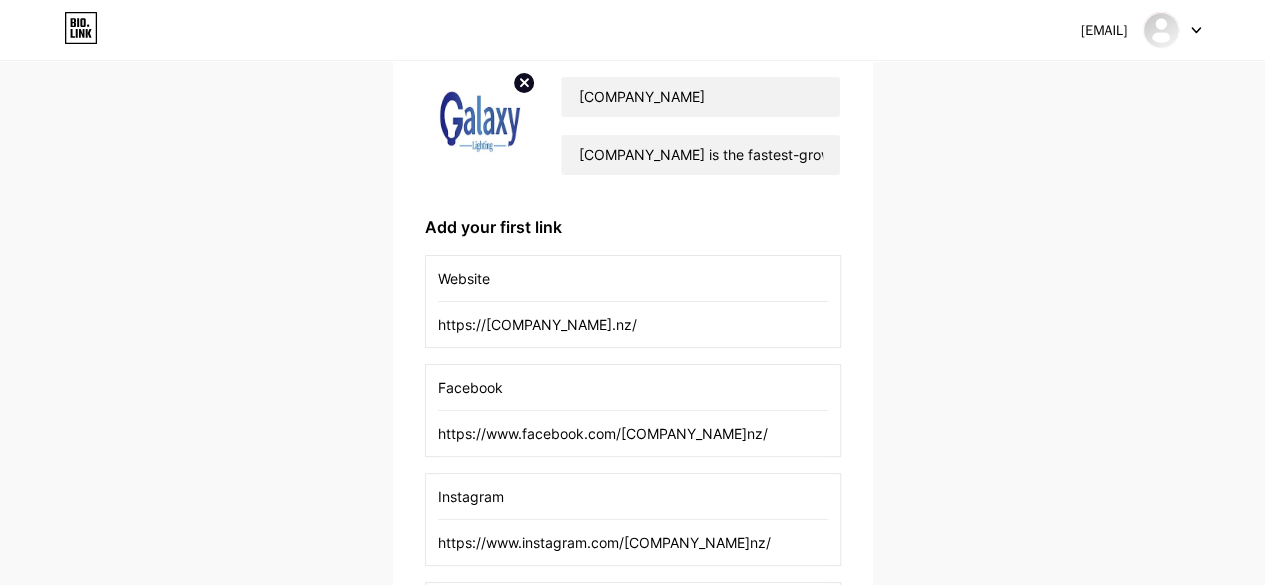scroll, scrollTop: 200, scrollLeft: 0, axis: vertical 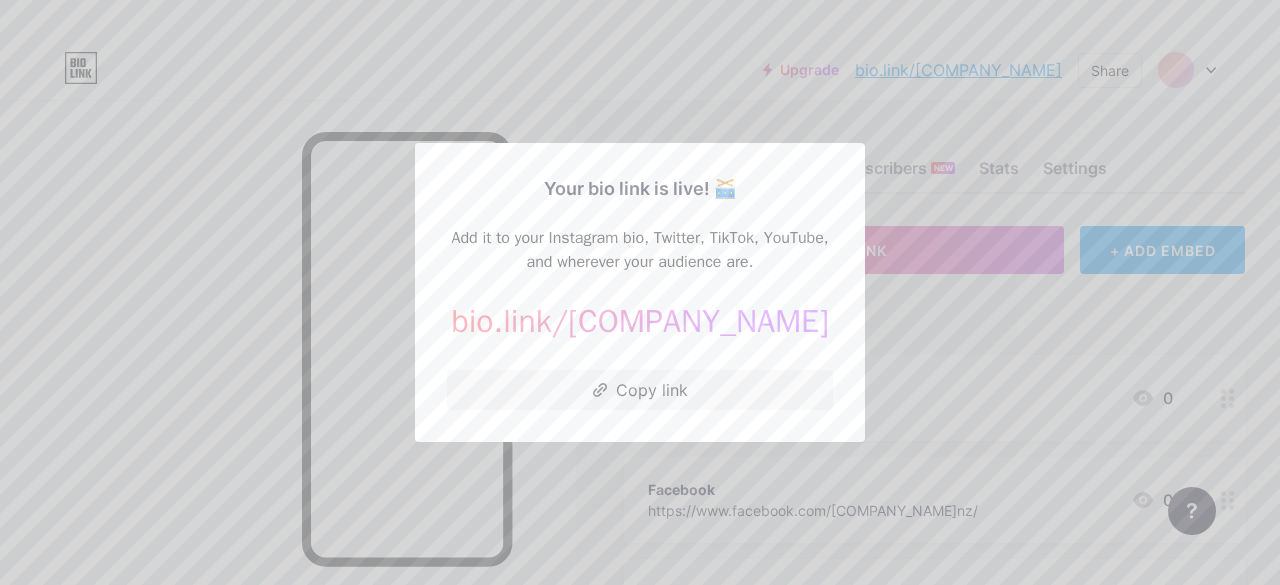 click on "[COMPANY_NAME]" at bounding box center [698, 321] 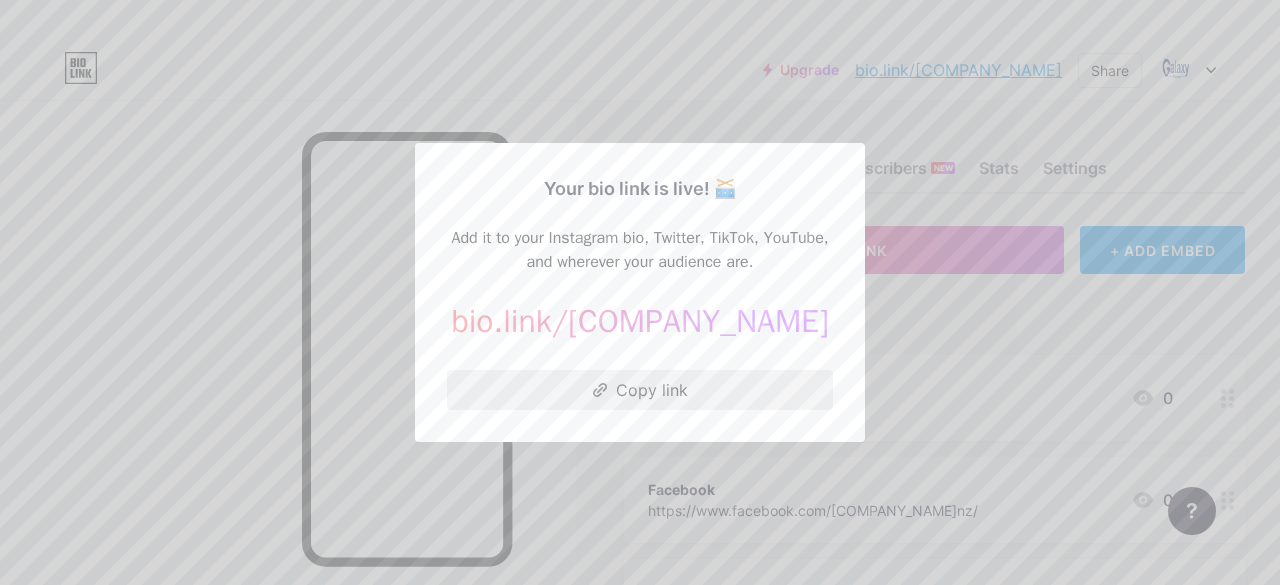 click on "Copy link" at bounding box center [640, 390] 